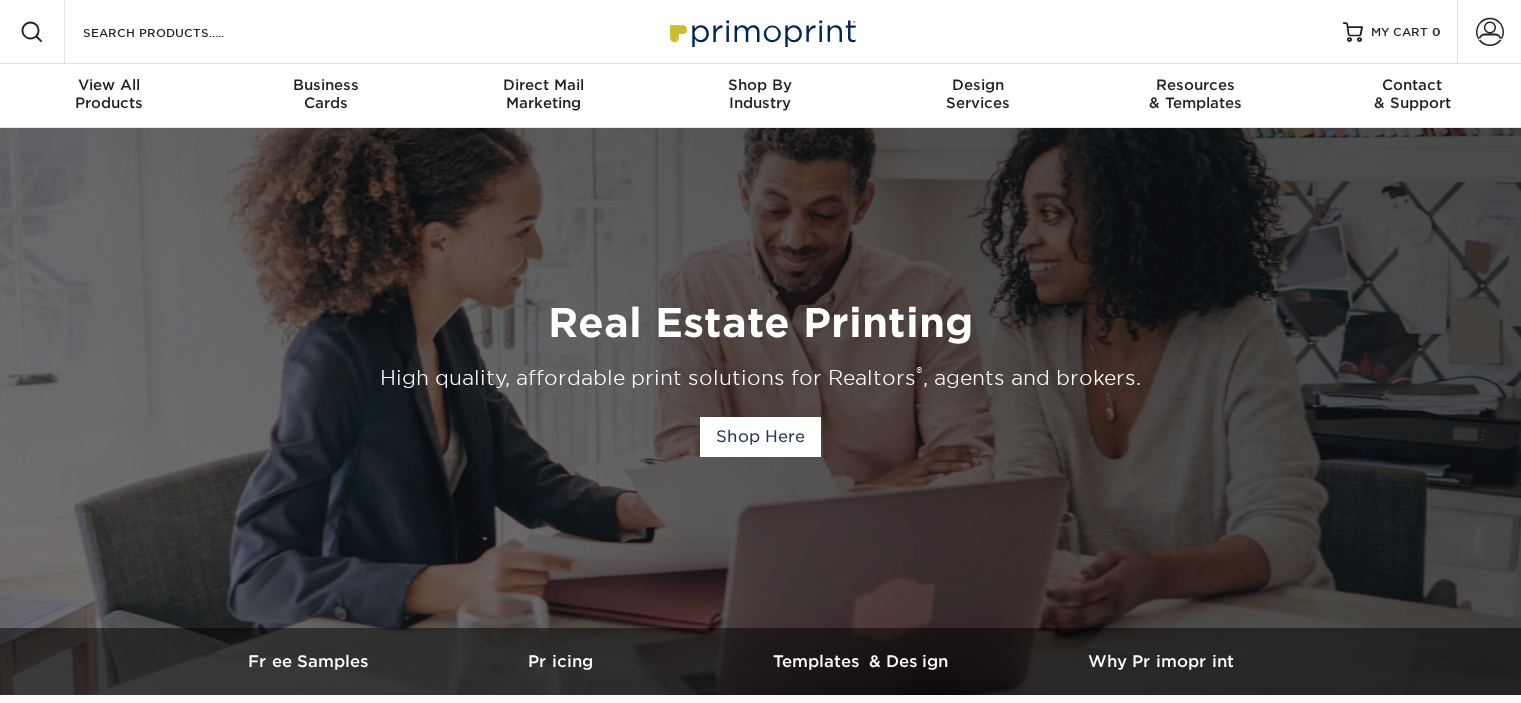 scroll, scrollTop: 0, scrollLeft: 0, axis: both 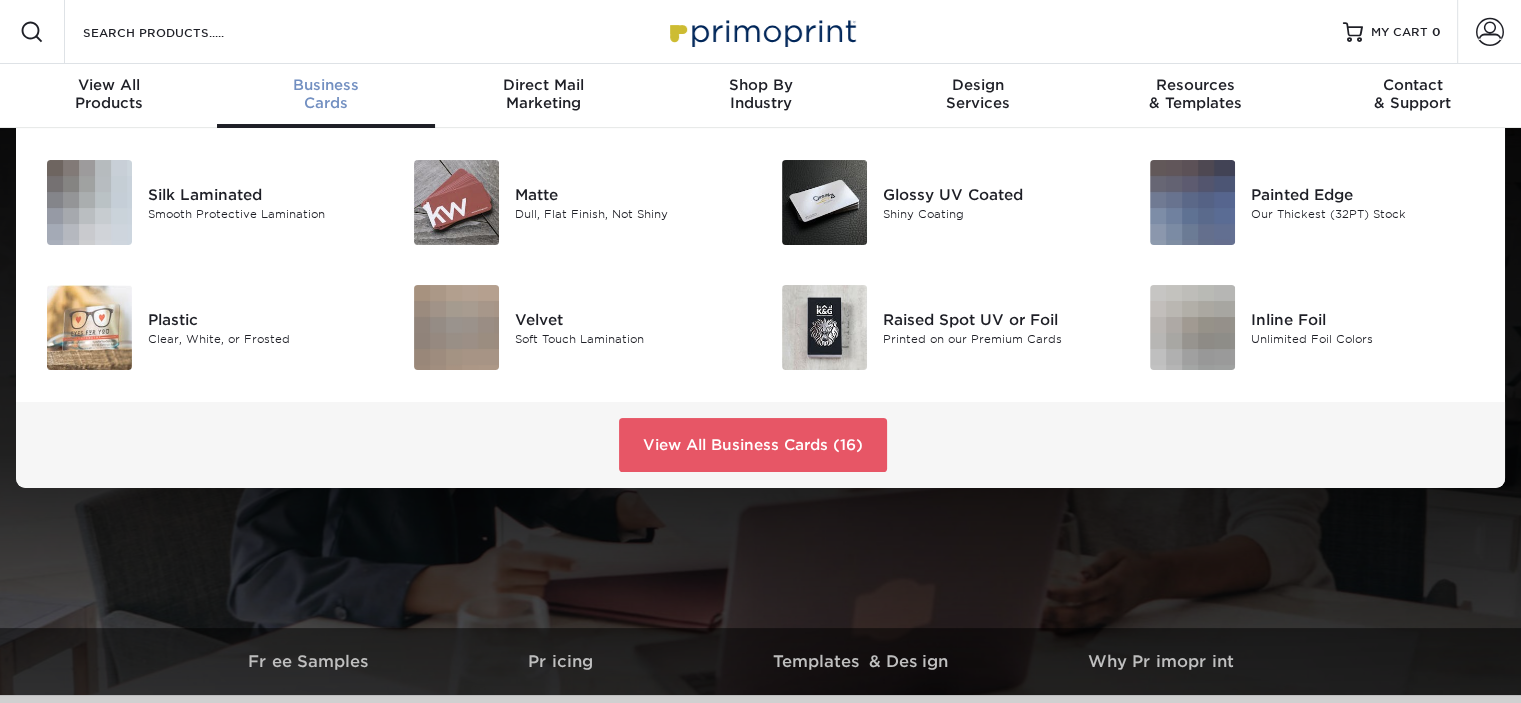 click on "Business  Cards" at bounding box center (325, 94) 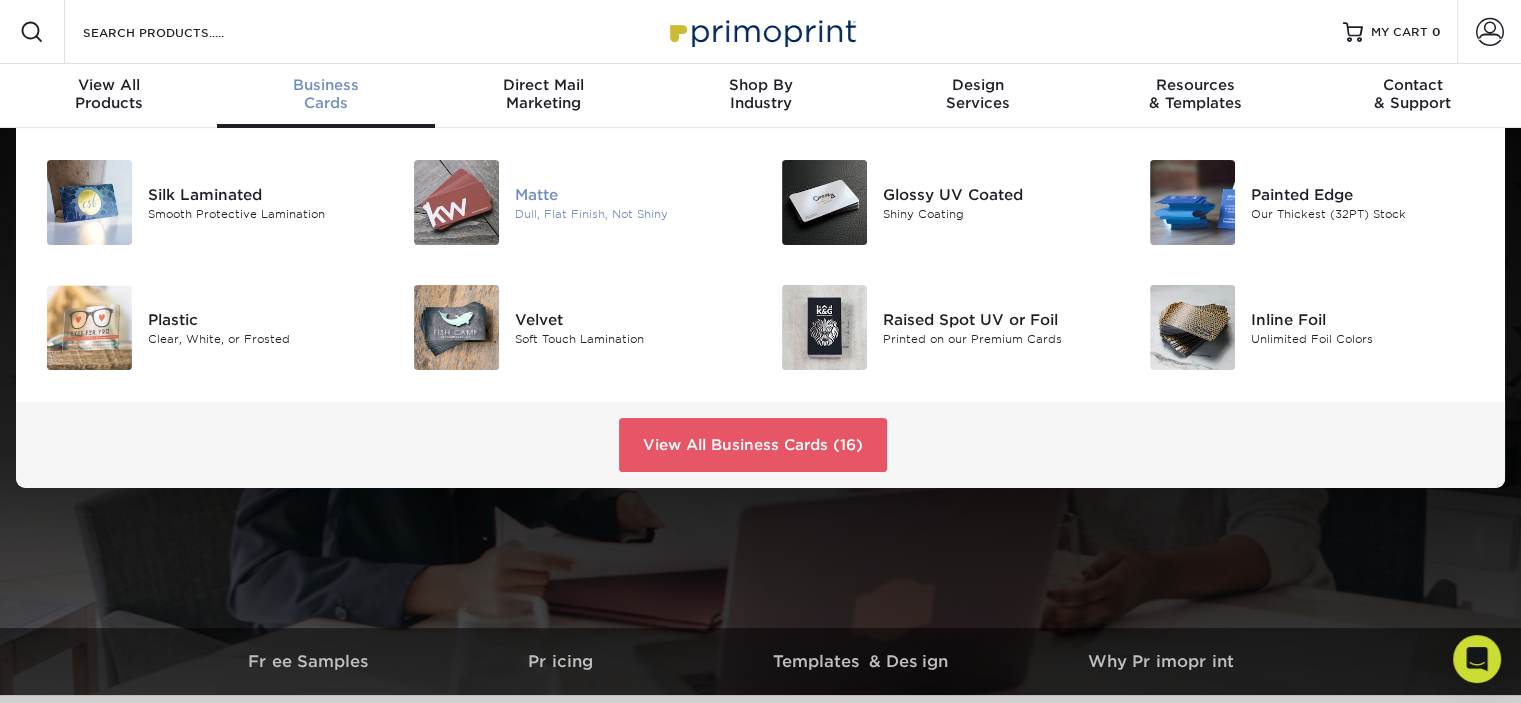 click on "Matte" at bounding box center (630, 194) 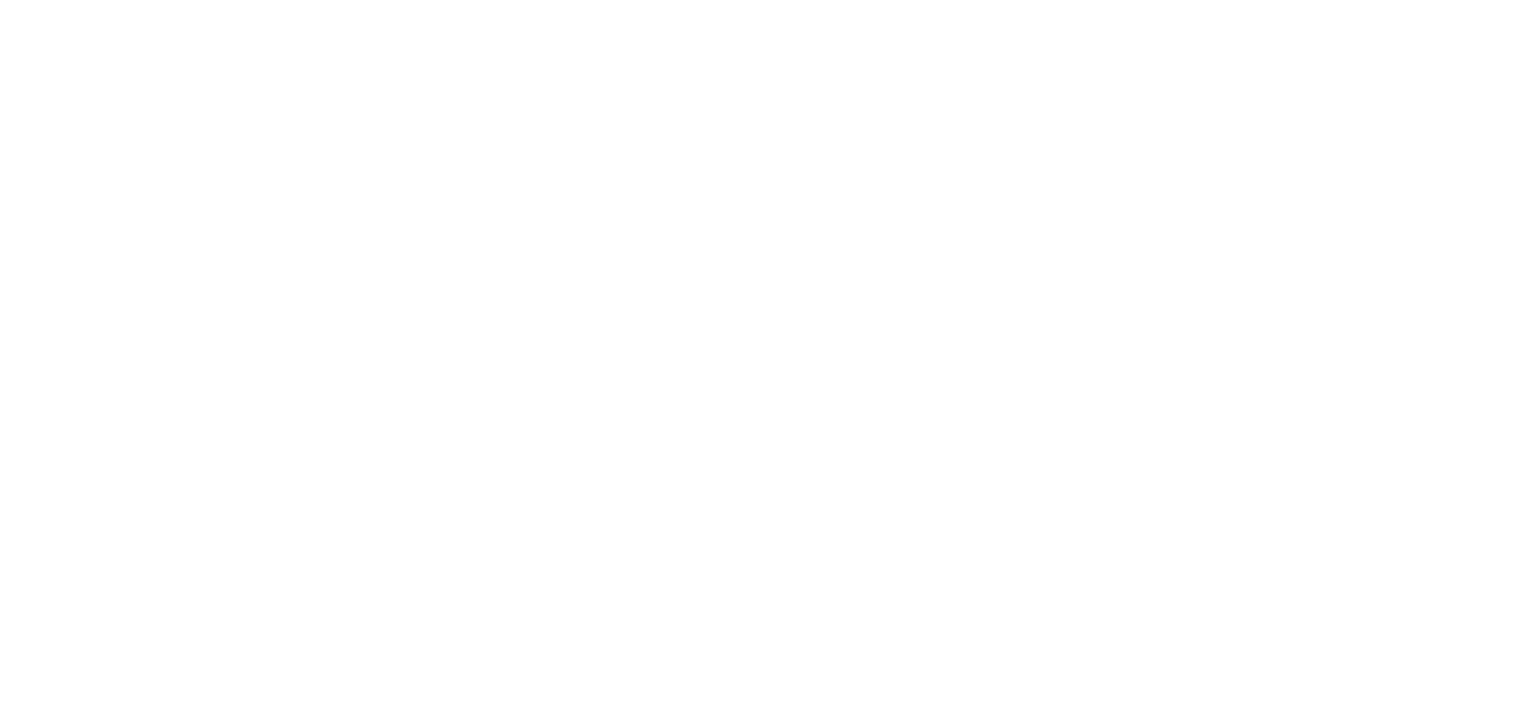 scroll, scrollTop: 0, scrollLeft: 0, axis: both 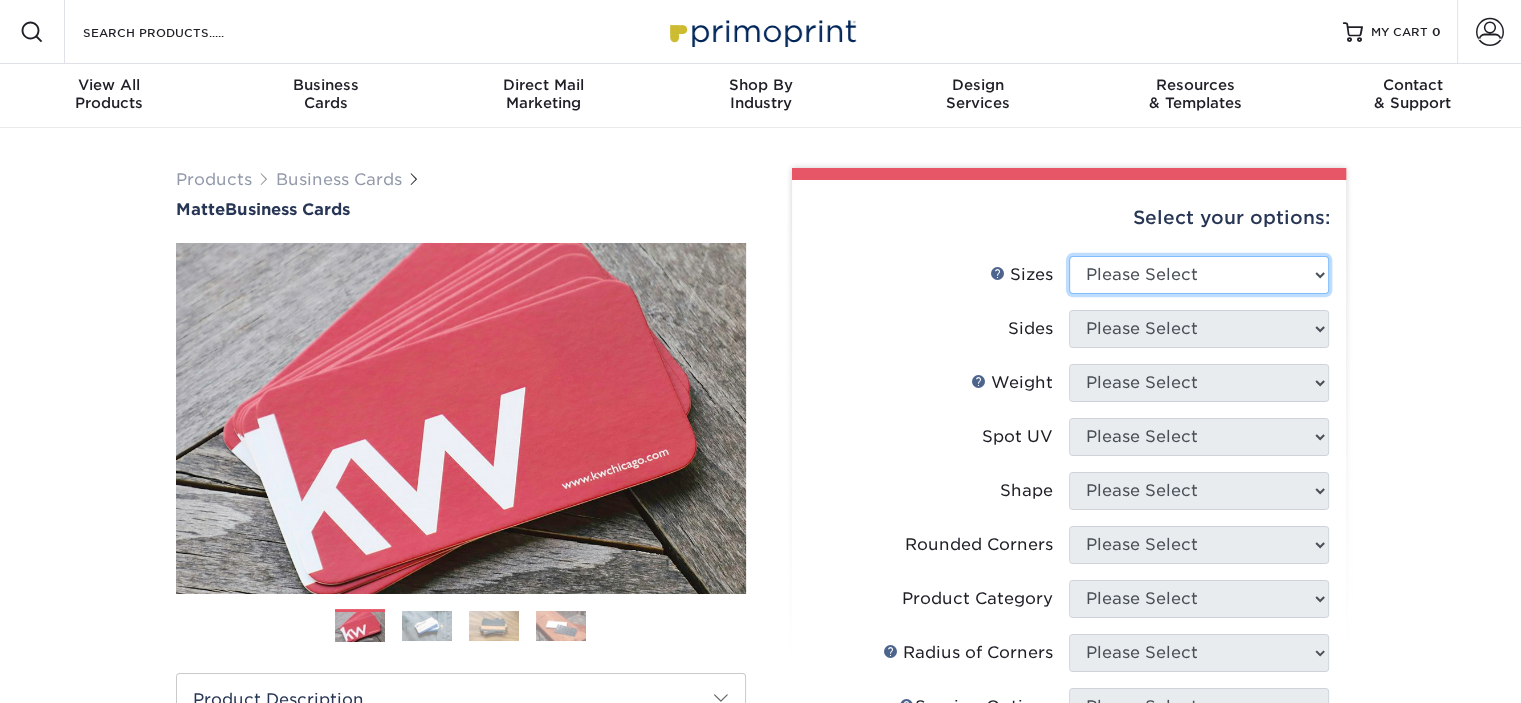 click on "Please Select
1.5" x 3.5"  - Mini
1.75" x 3.5" - Mini
2" x 2" - Square
2" x 3" - Mini
2" x 3.5" - Standard
2" x 7" - Foldover Card
2.125" x 3.375" - European
2.5" x 2.5" - Square 3.5" x 4" - Foldover Card" at bounding box center [1199, 275] 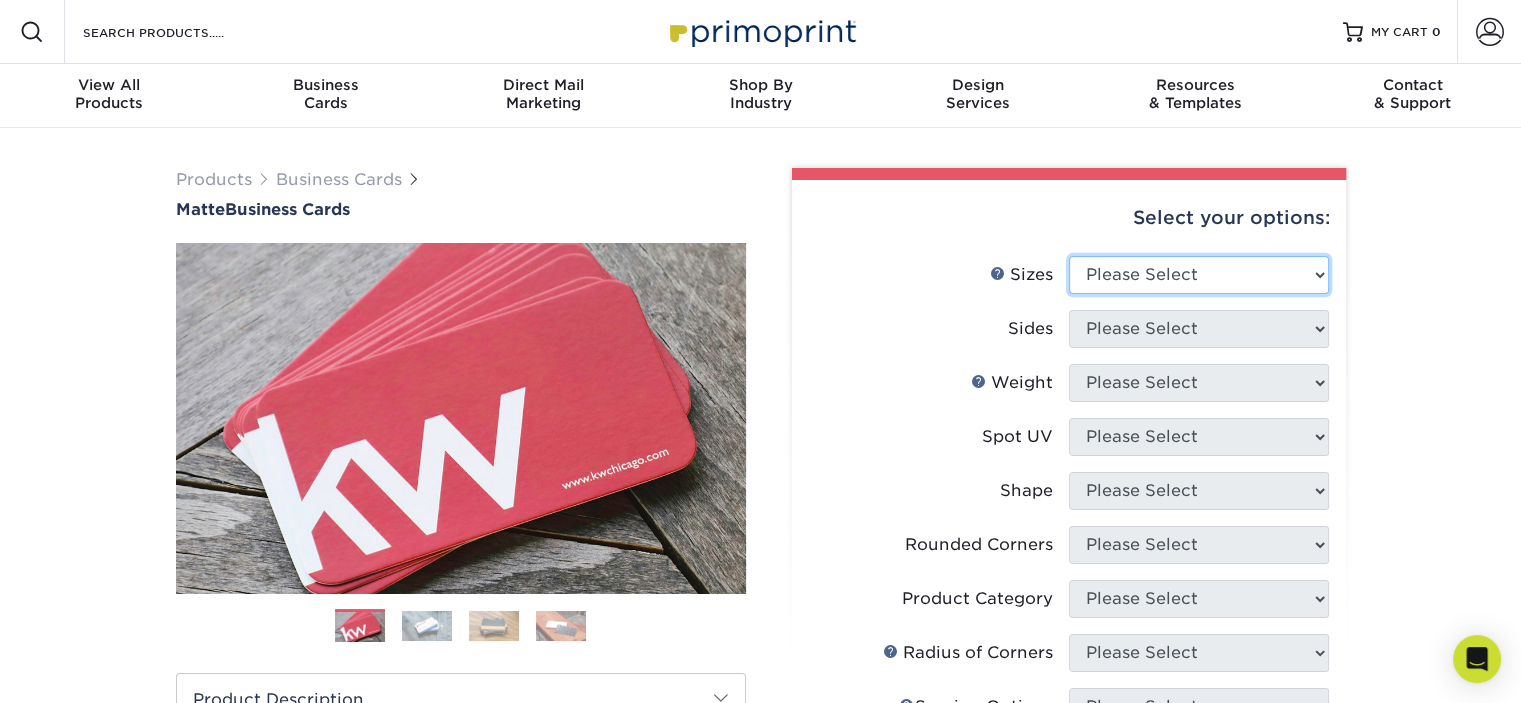 select on "2.00x3.50" 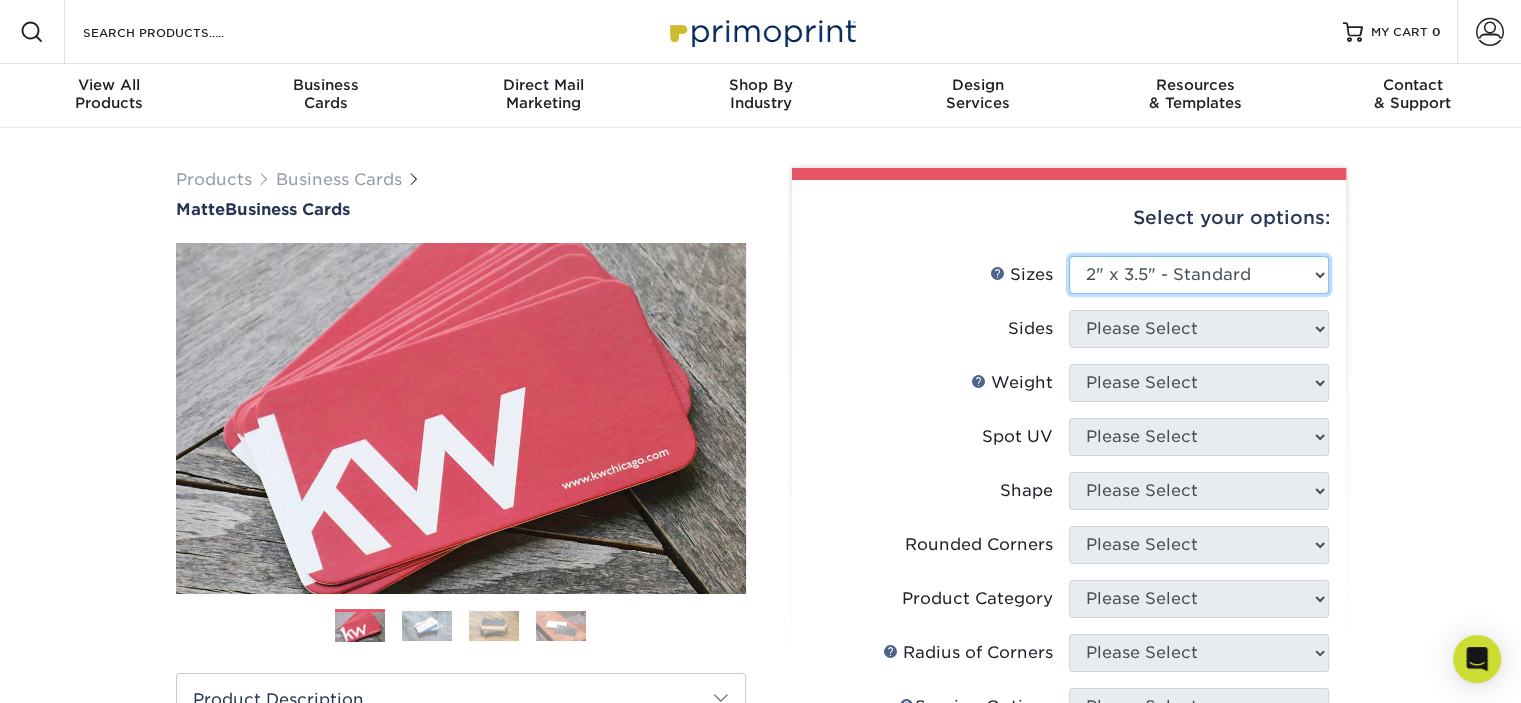 click on "Please Select
1.5" x 3.5"  - Mini
1.75" x 3.5" - Mini
2" x 2" - Square
2" x 3" - Mini
2" x 3.5" - Standard
2" x 7" - Foldover Card
2.125" x 3.375" - European
2.5" x 2.5" - Square 3.5" x 4" - Foldover Card" at bounding box center (1199, 275) 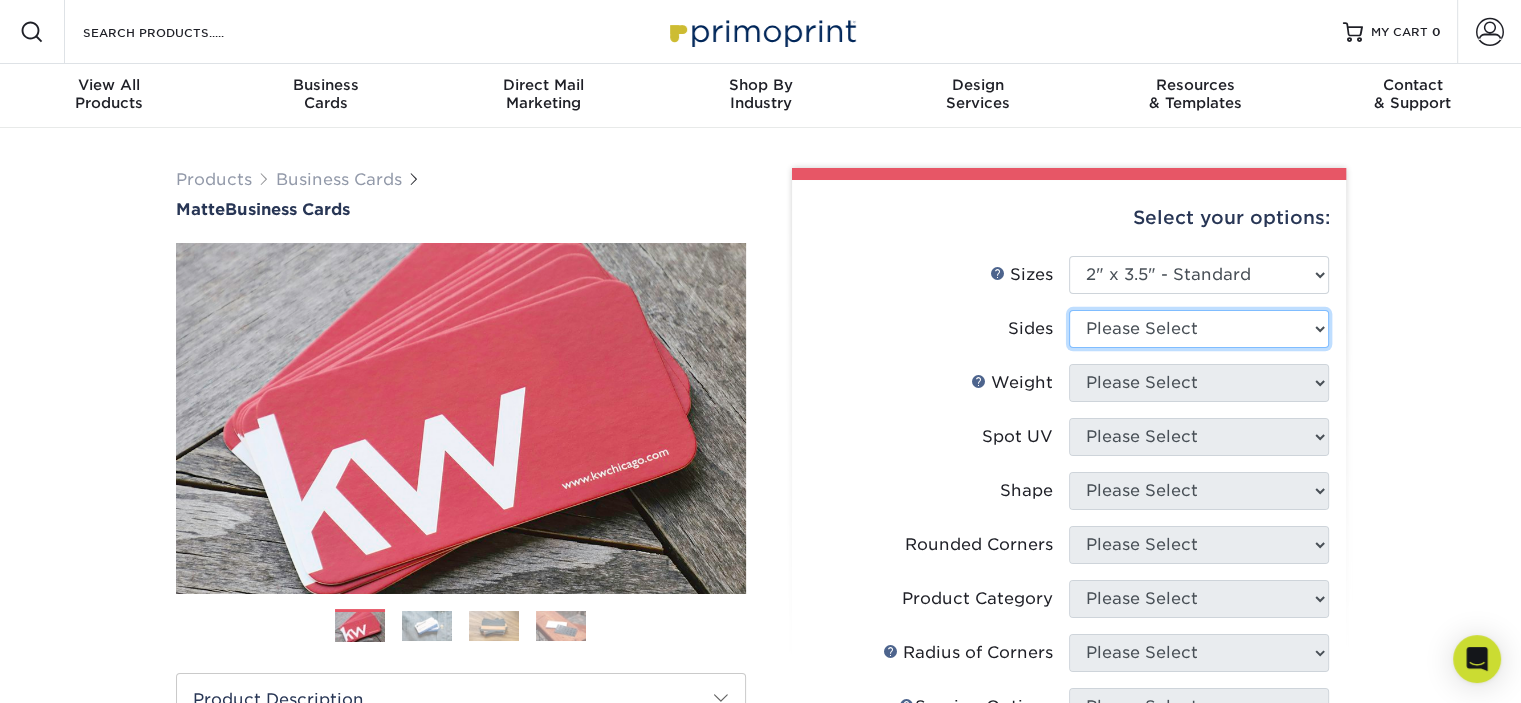 click on "Please Select Print Both Sides Print Front Only" at bounding box center (1199, 329) 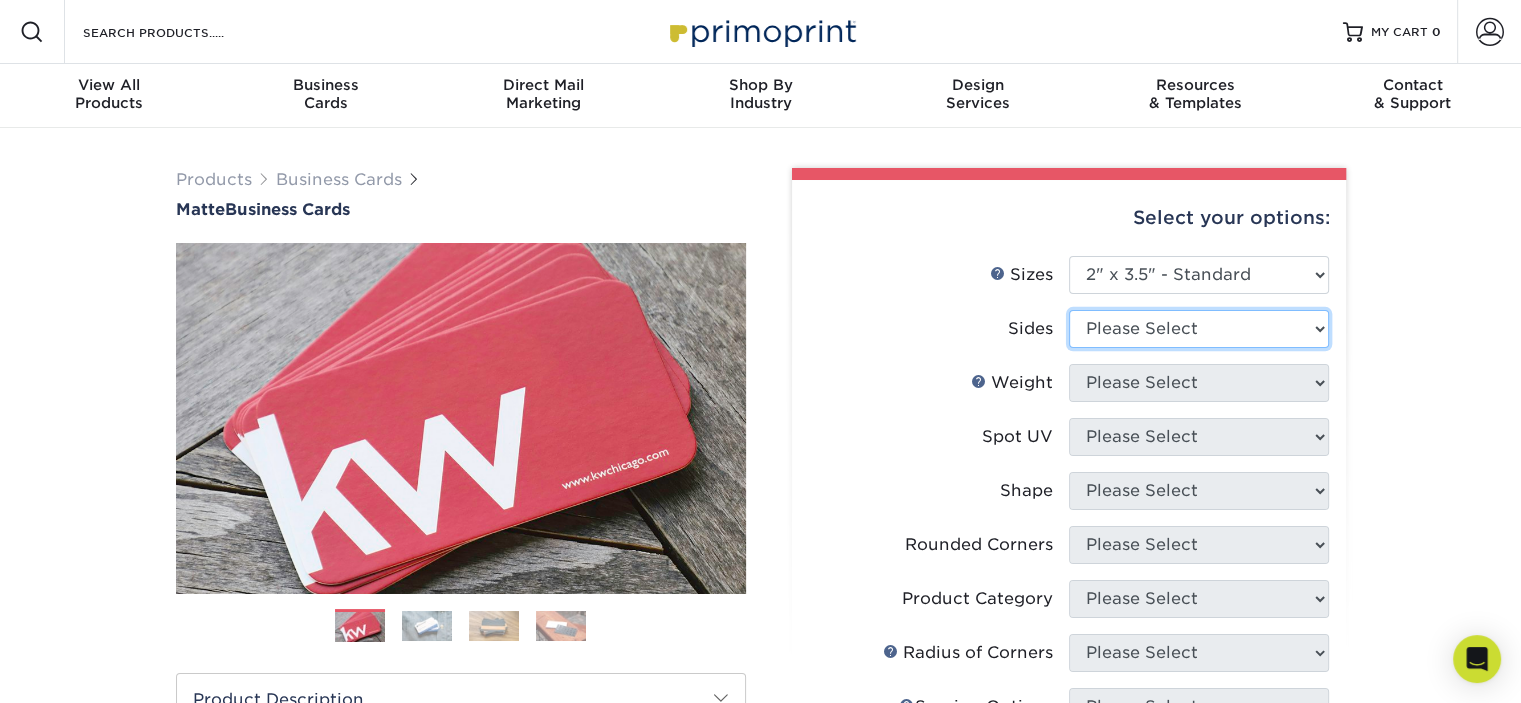 select on "13abbda7-1d64-4f25-8bb2-c179b224825d" 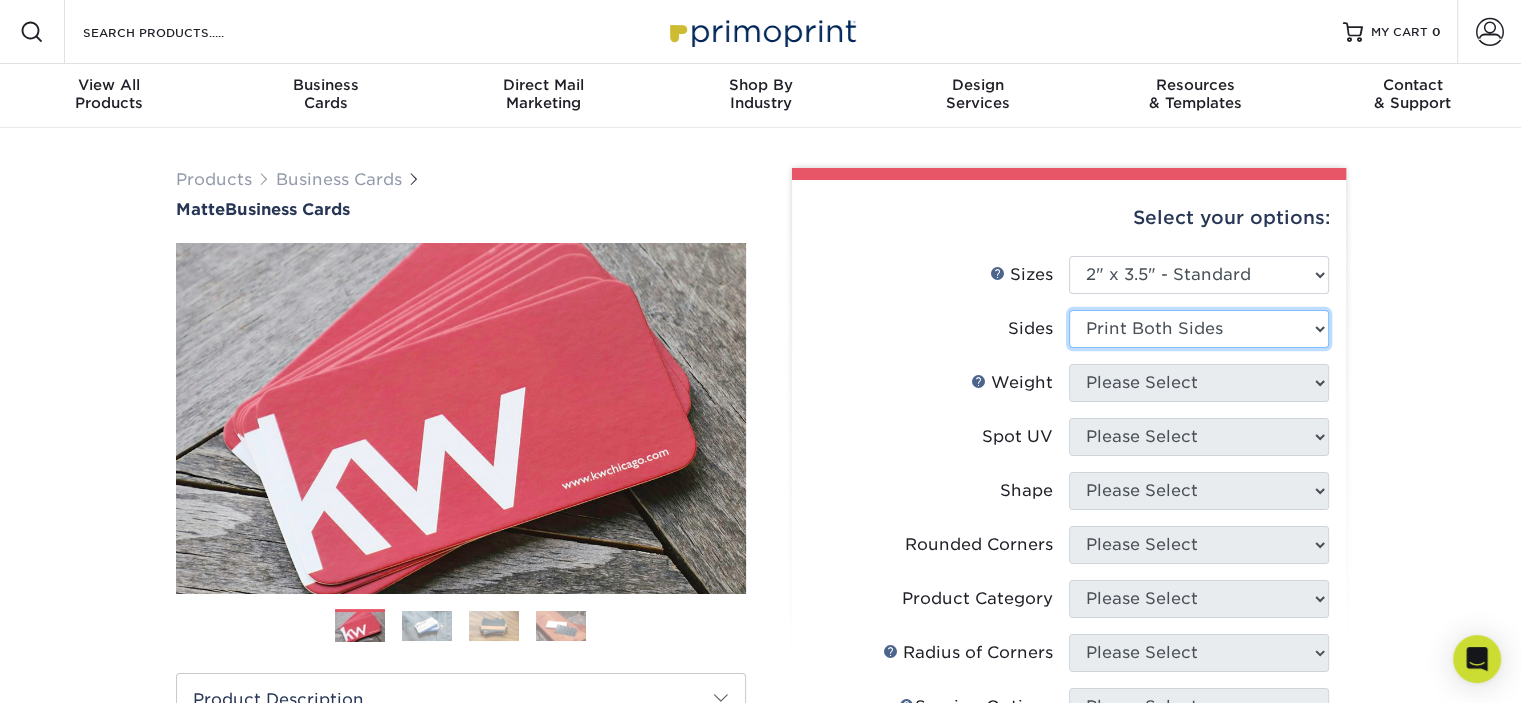 click on "Please Select Print Both Sides Print Front Only" at bounding box center [1199, 329] 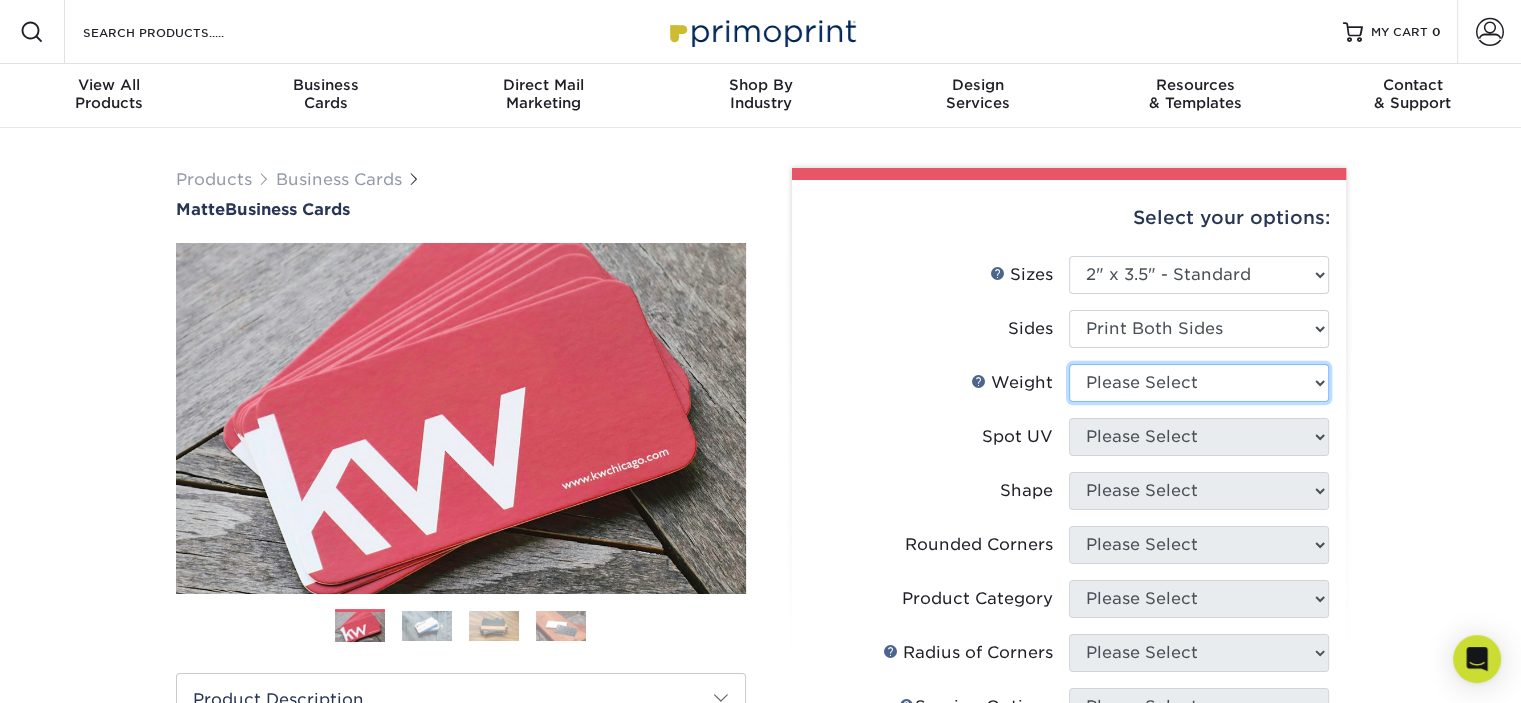 click on "Please Select 16PT 14PT" at bounding box center (1199, 383) 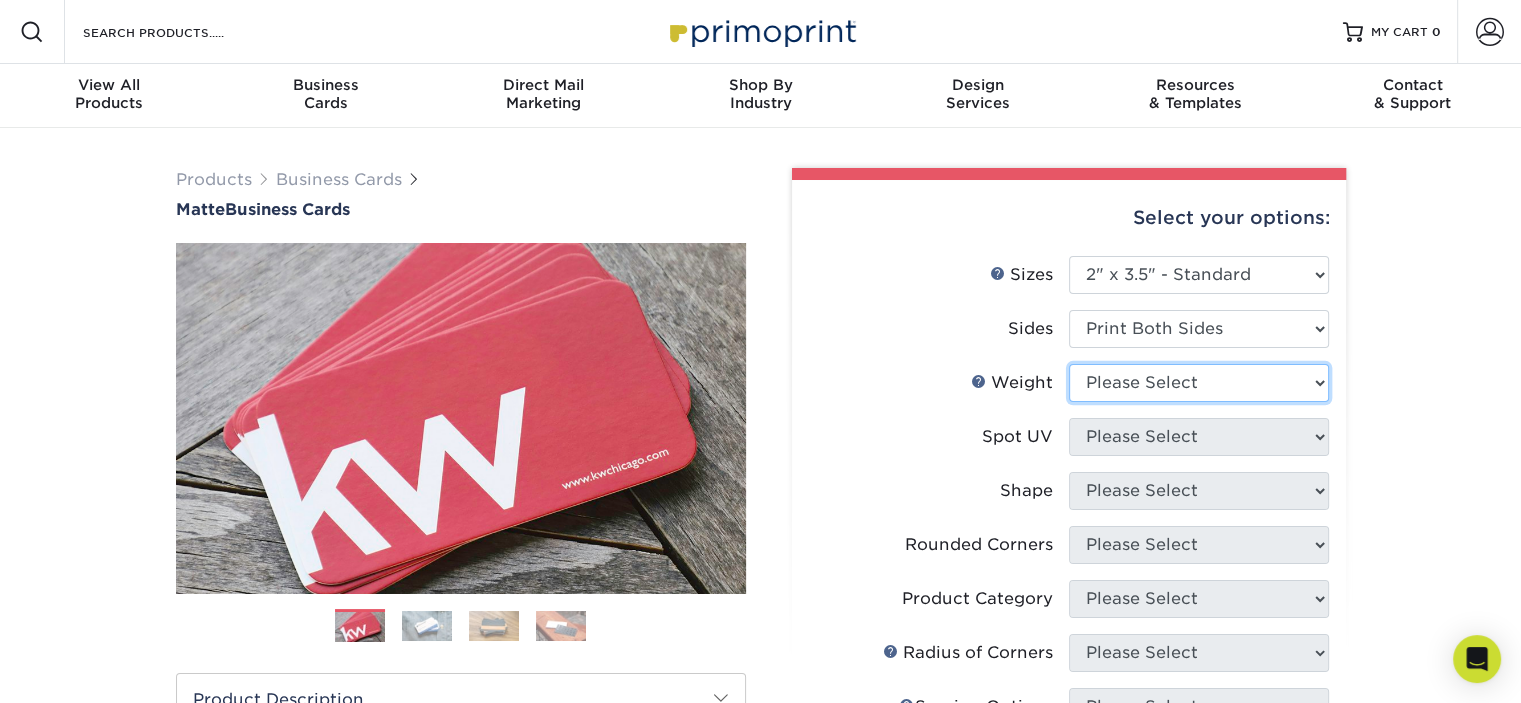 select on "16PT" 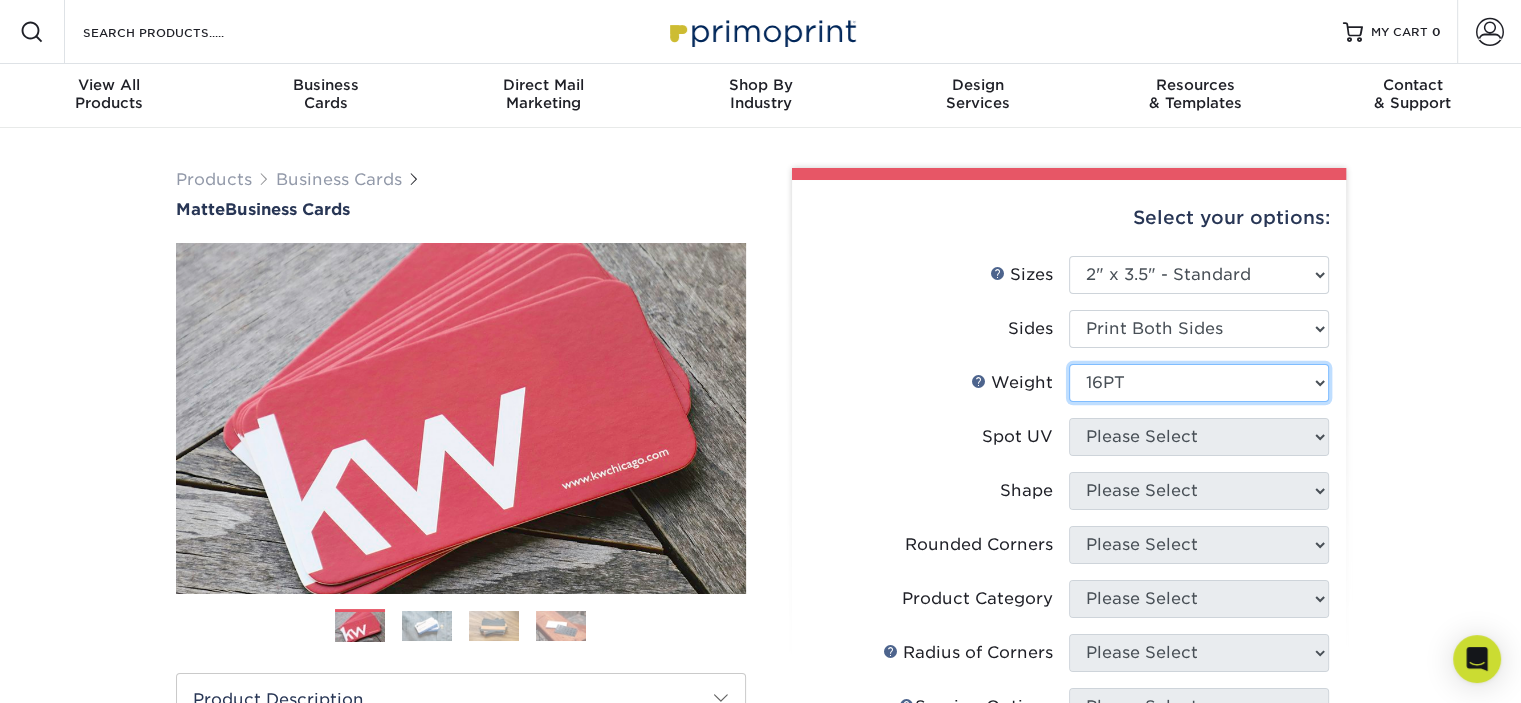 click on "Please Select 16PT 14PT" at bounding box center [1199, 383] 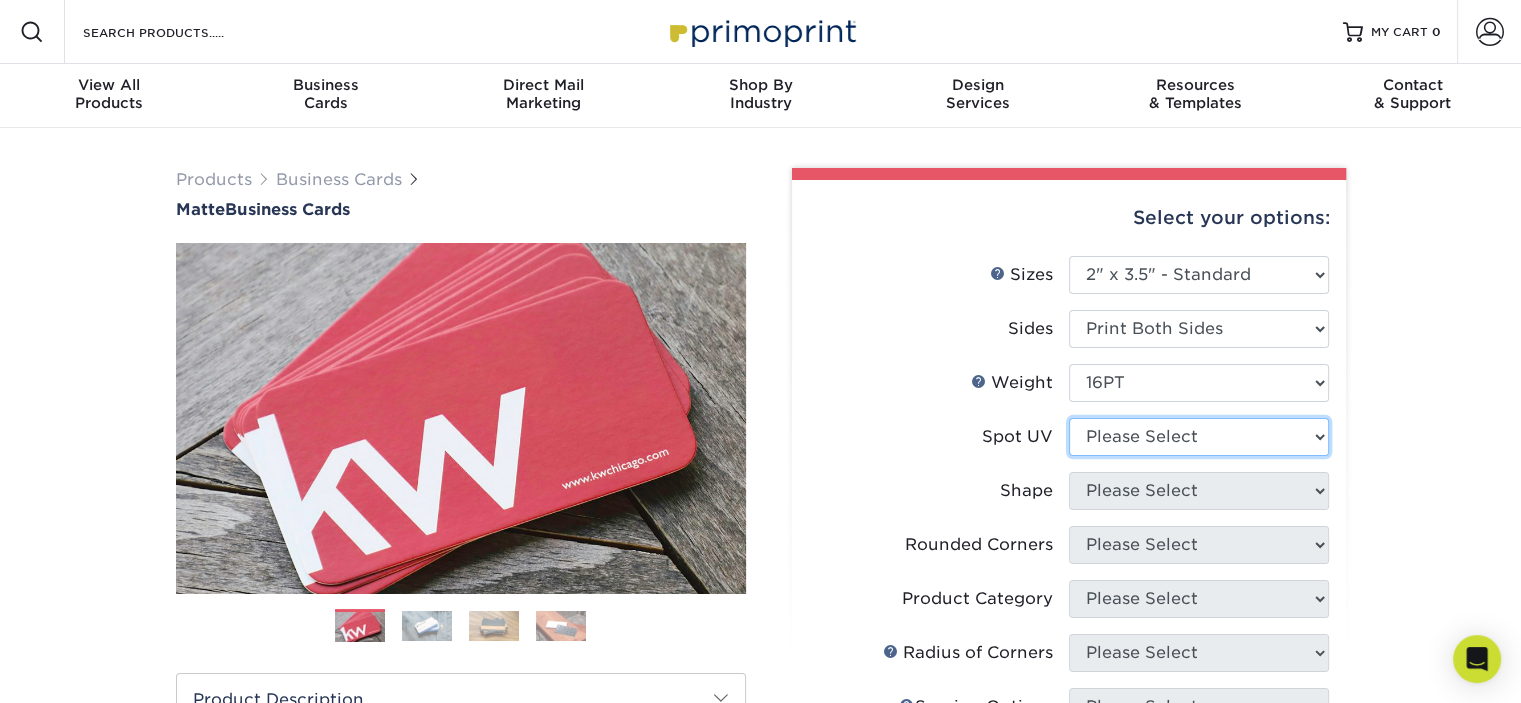 click on "Please Select No Spot UV Front and Back (Both Sides) Front Only Back Only" at bounding box center [1199, 437] 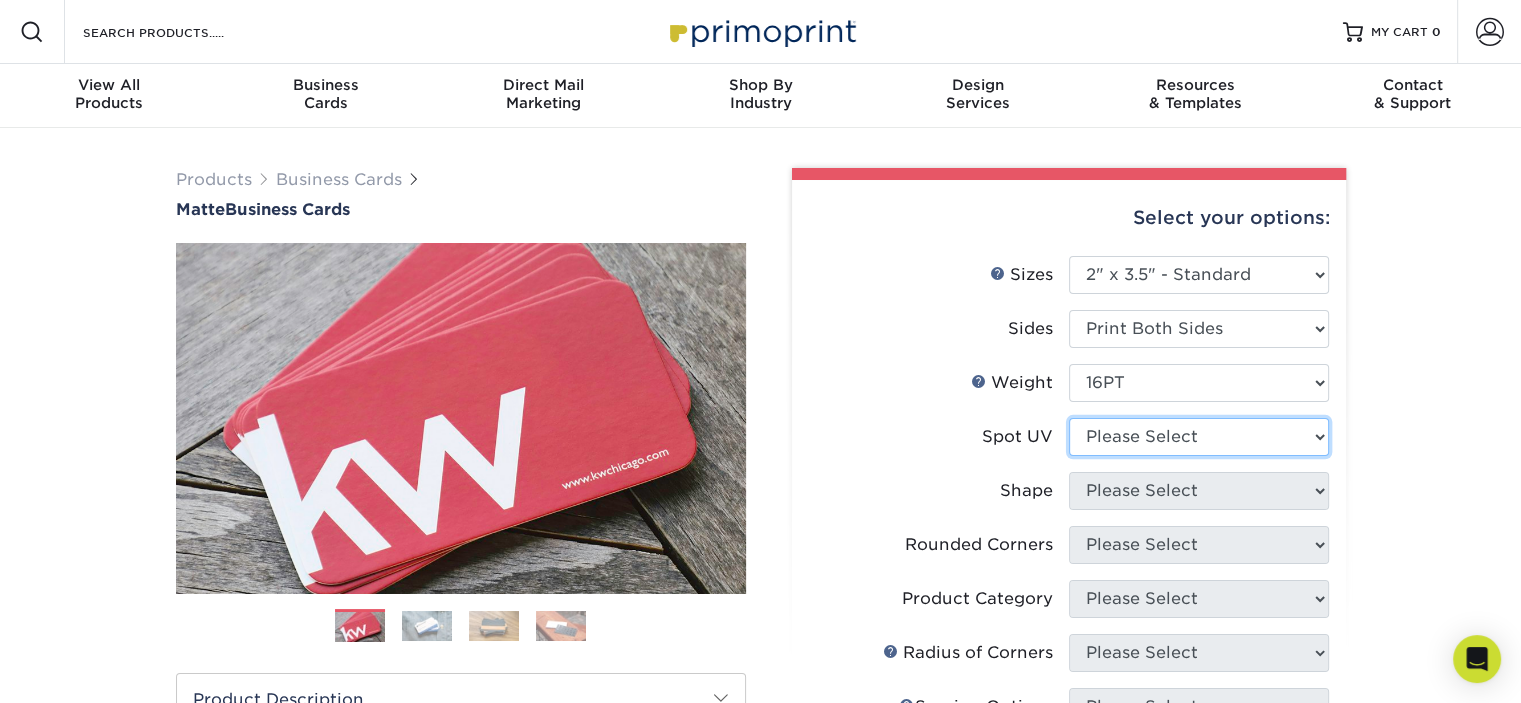 select on "3" 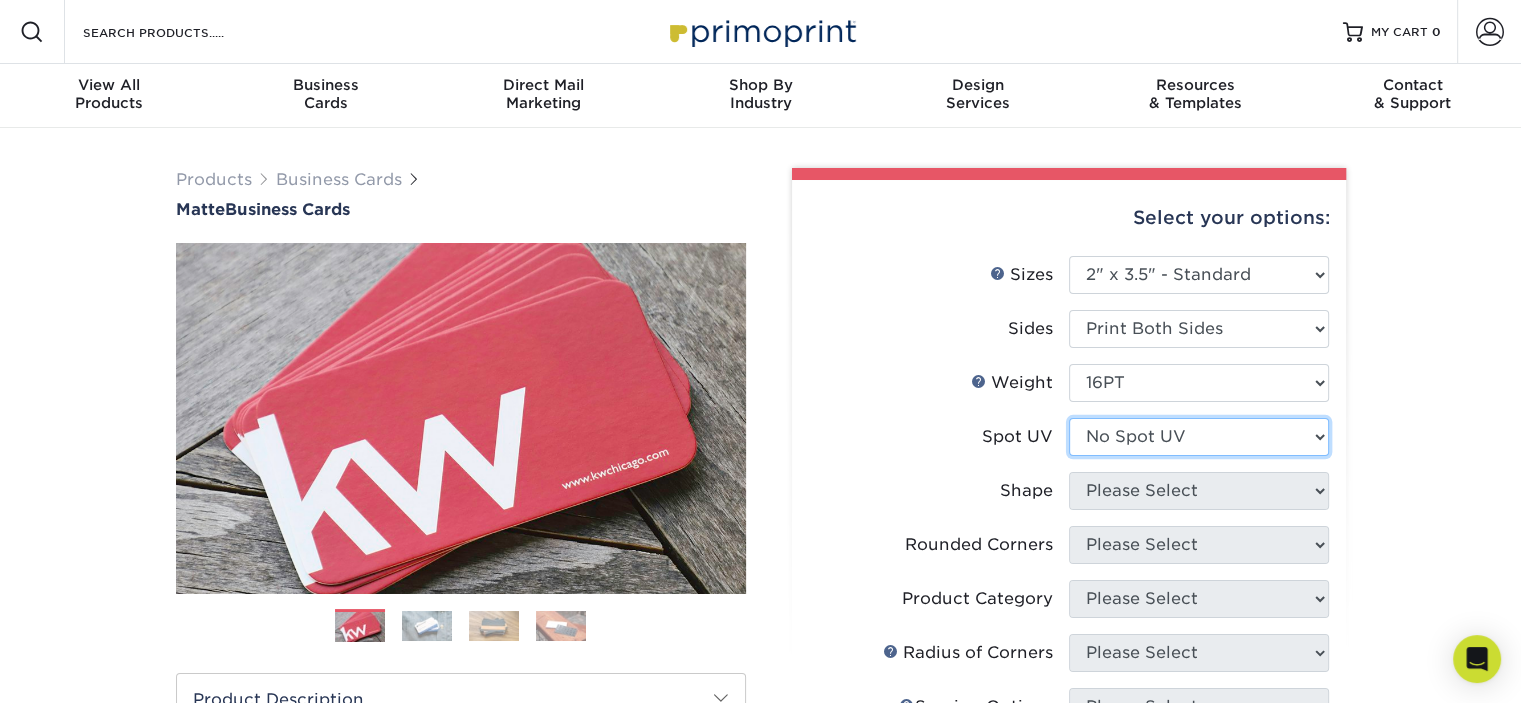 click on "Please Select No Spot UV Front and Back (Both Sides) Front Only Back Only" at bounding box center [1199, 437] 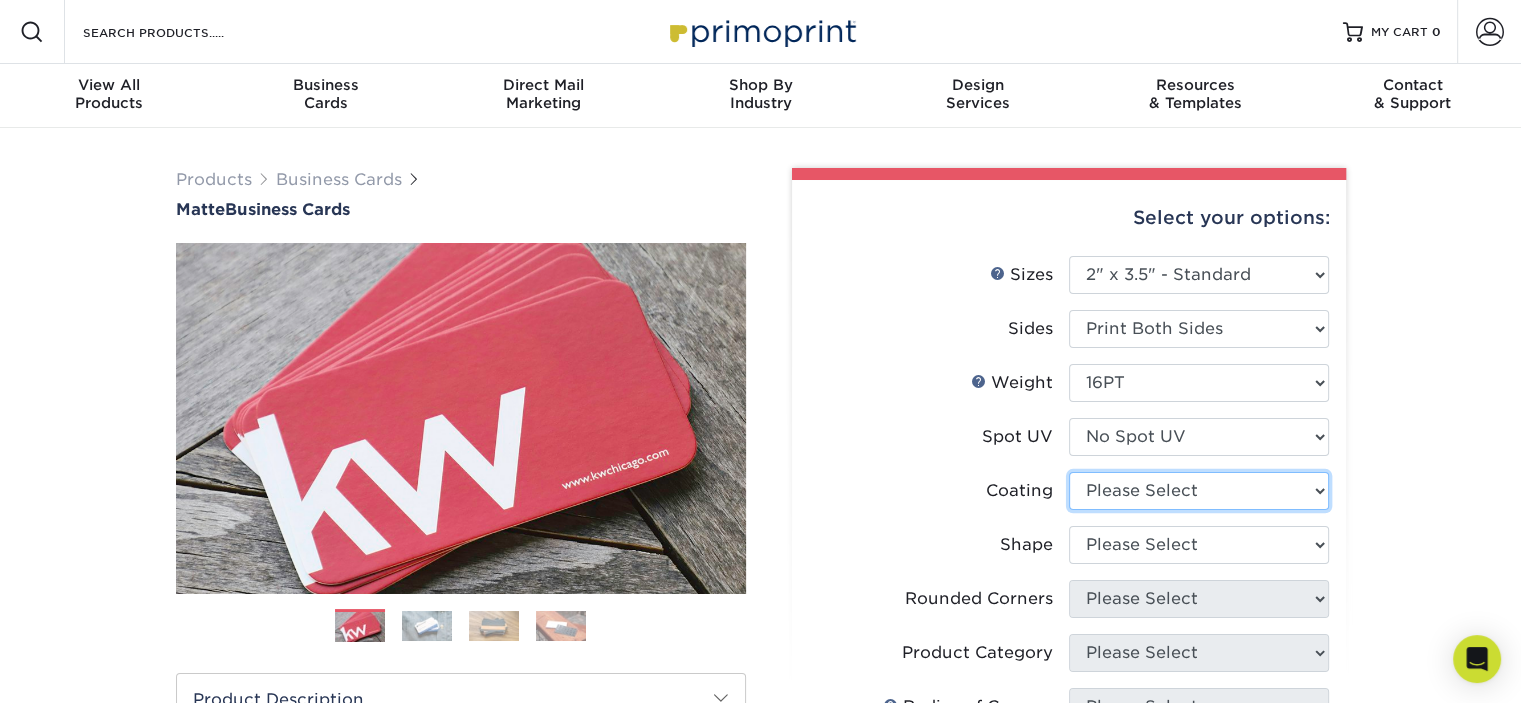click at bounding box center [1199, 491] 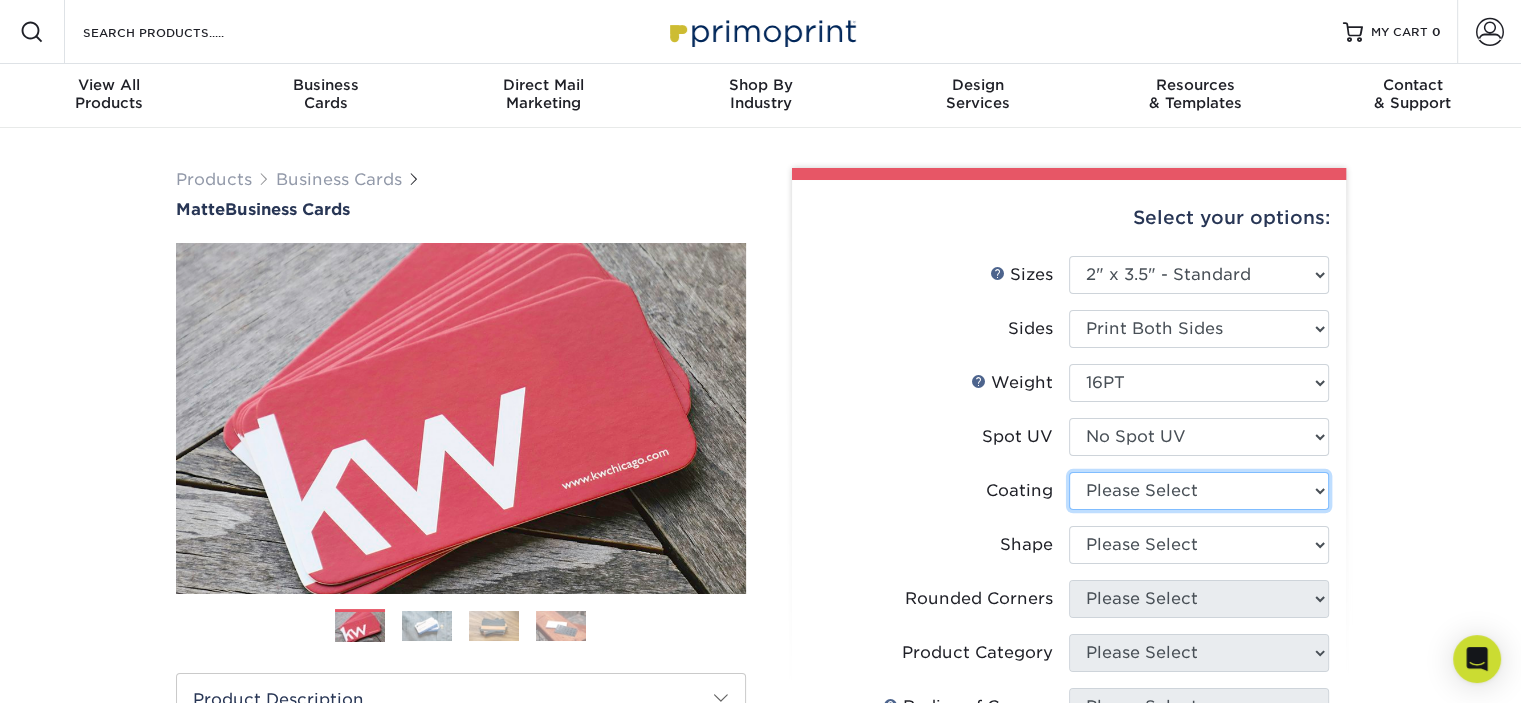 select on "121bb7b5-3b4d-429f-bd8d-bbf80e953313" 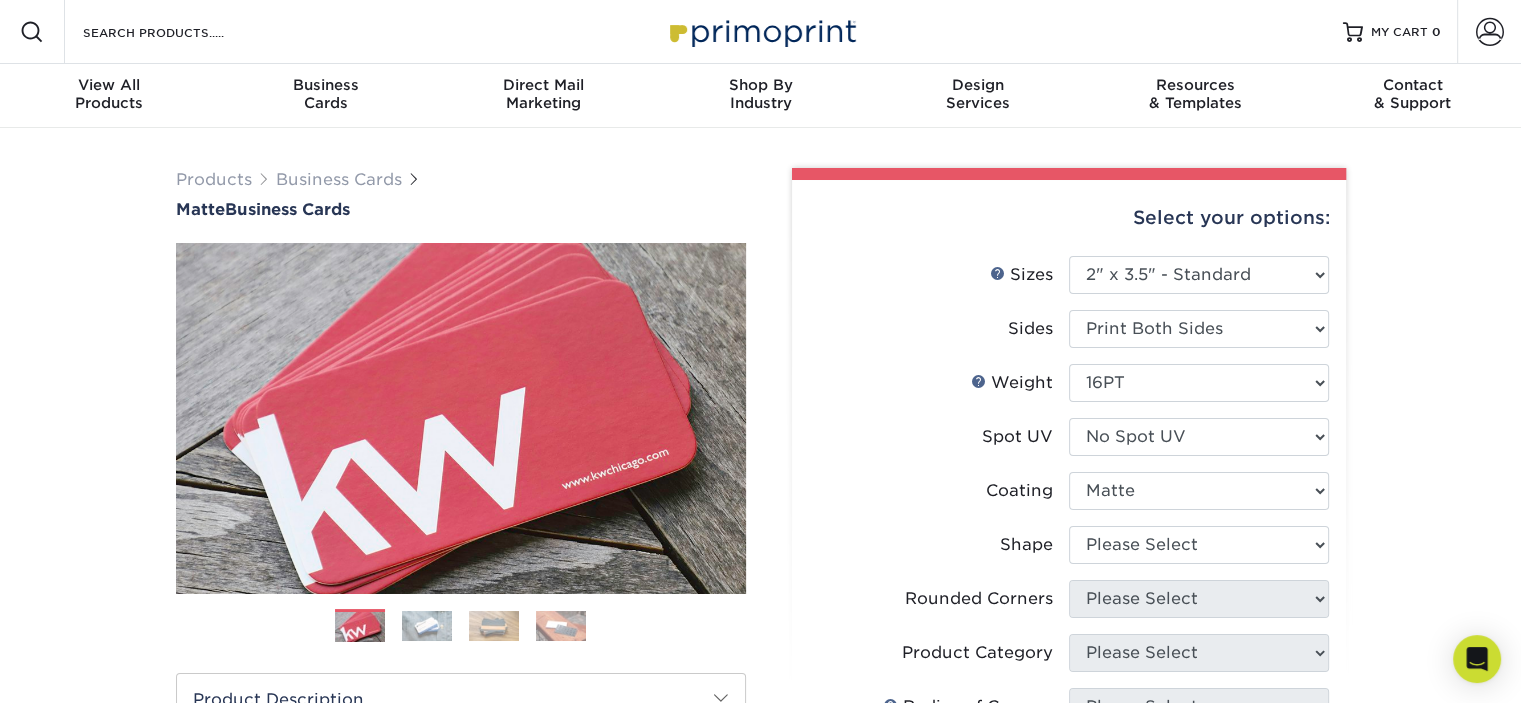 click at bounding box center [1199, 491] 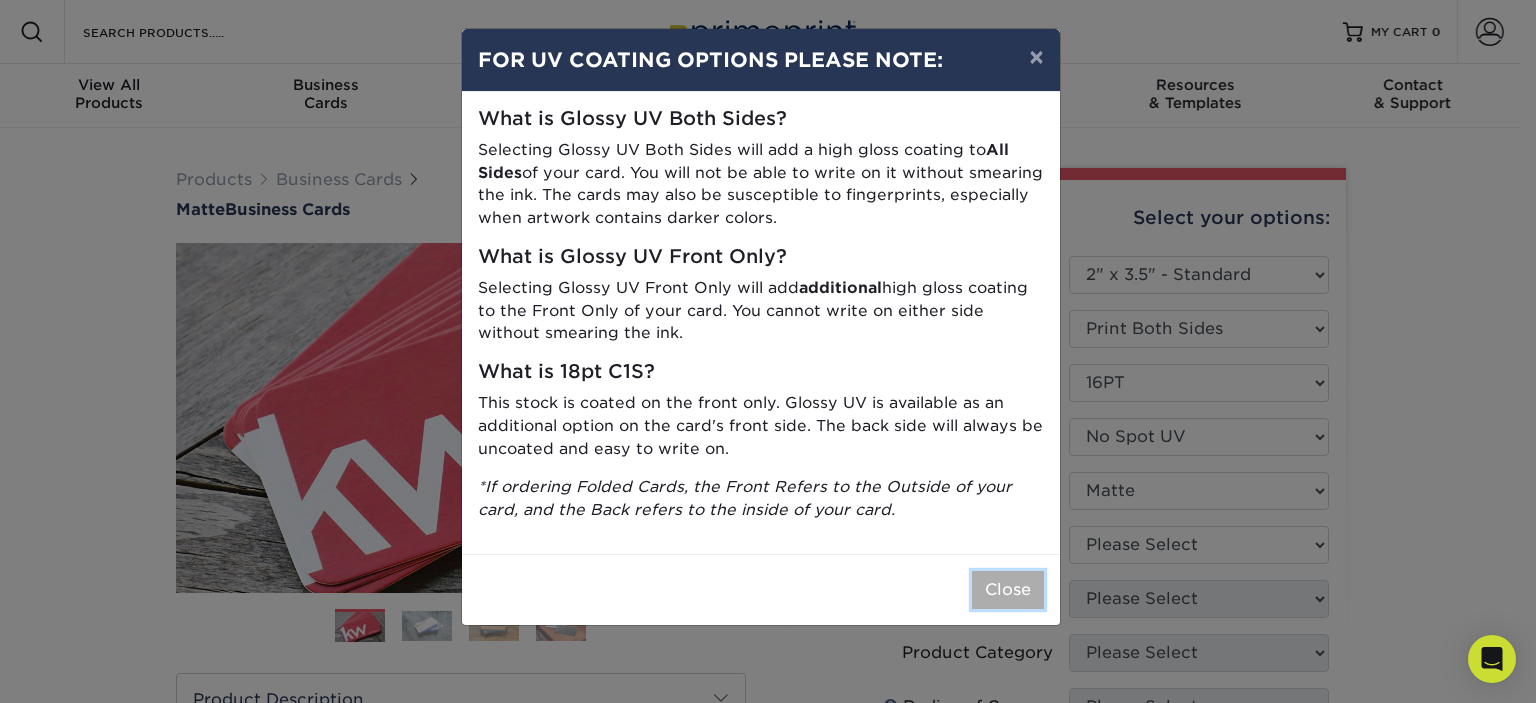click on "Close" at bounding box center (1008, 590) 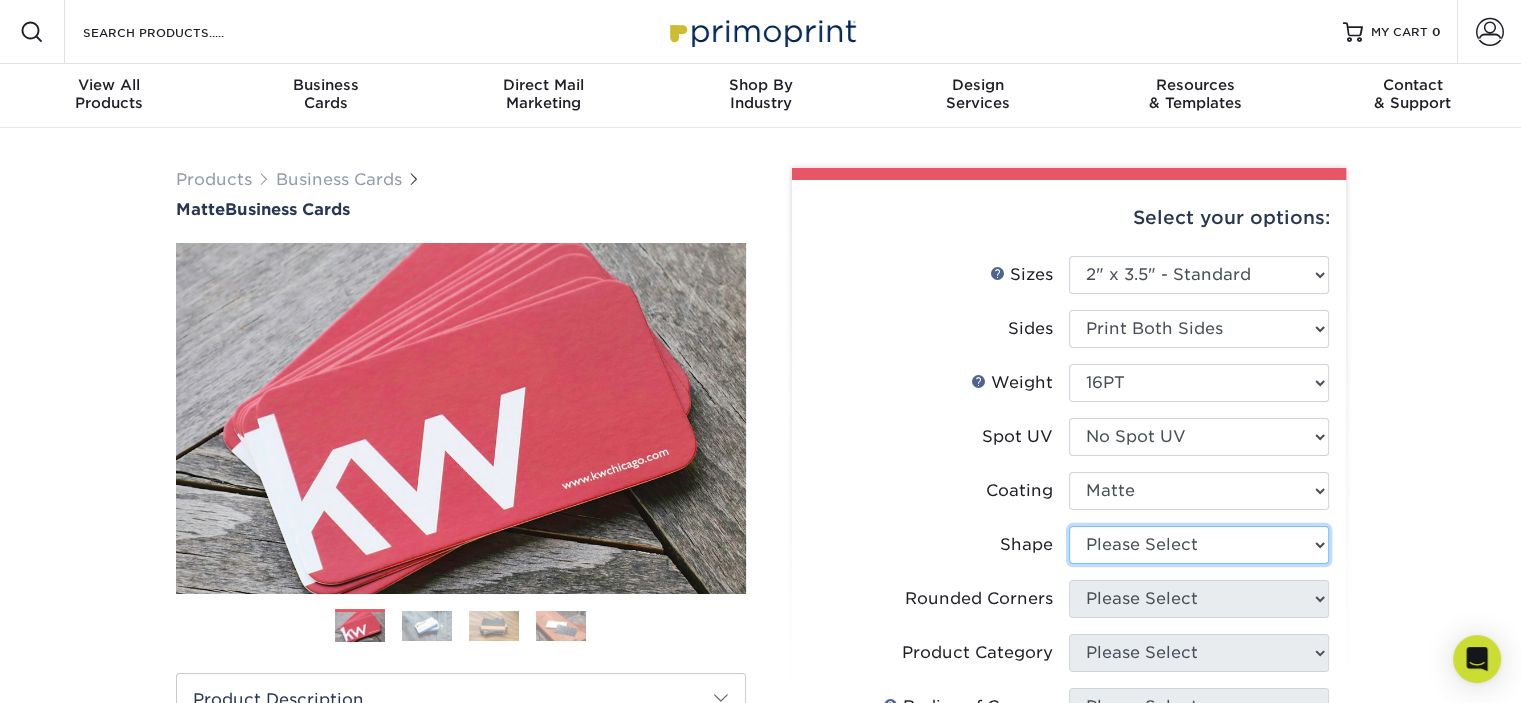 click on "Please Select Standard Oval" at bounding box center (1199, 545) 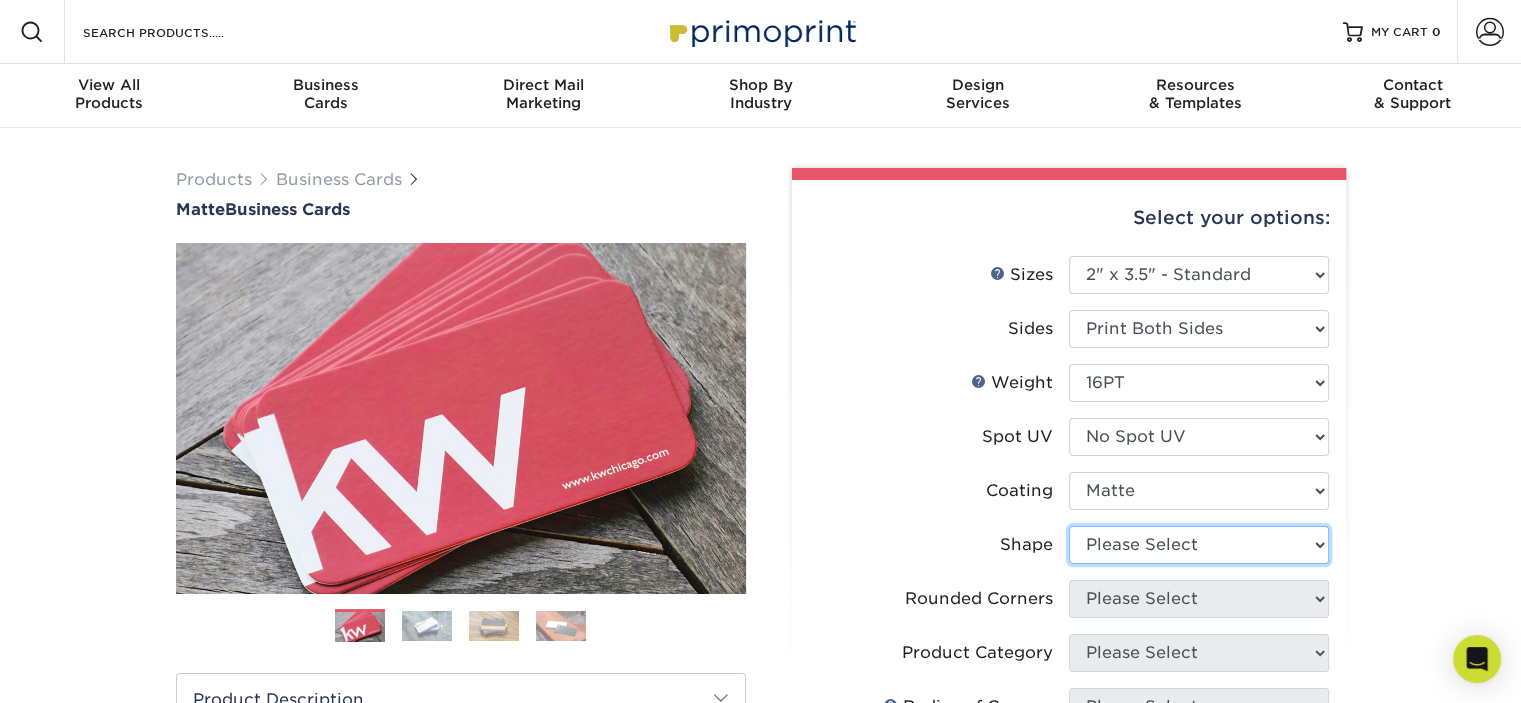 select on "standard" 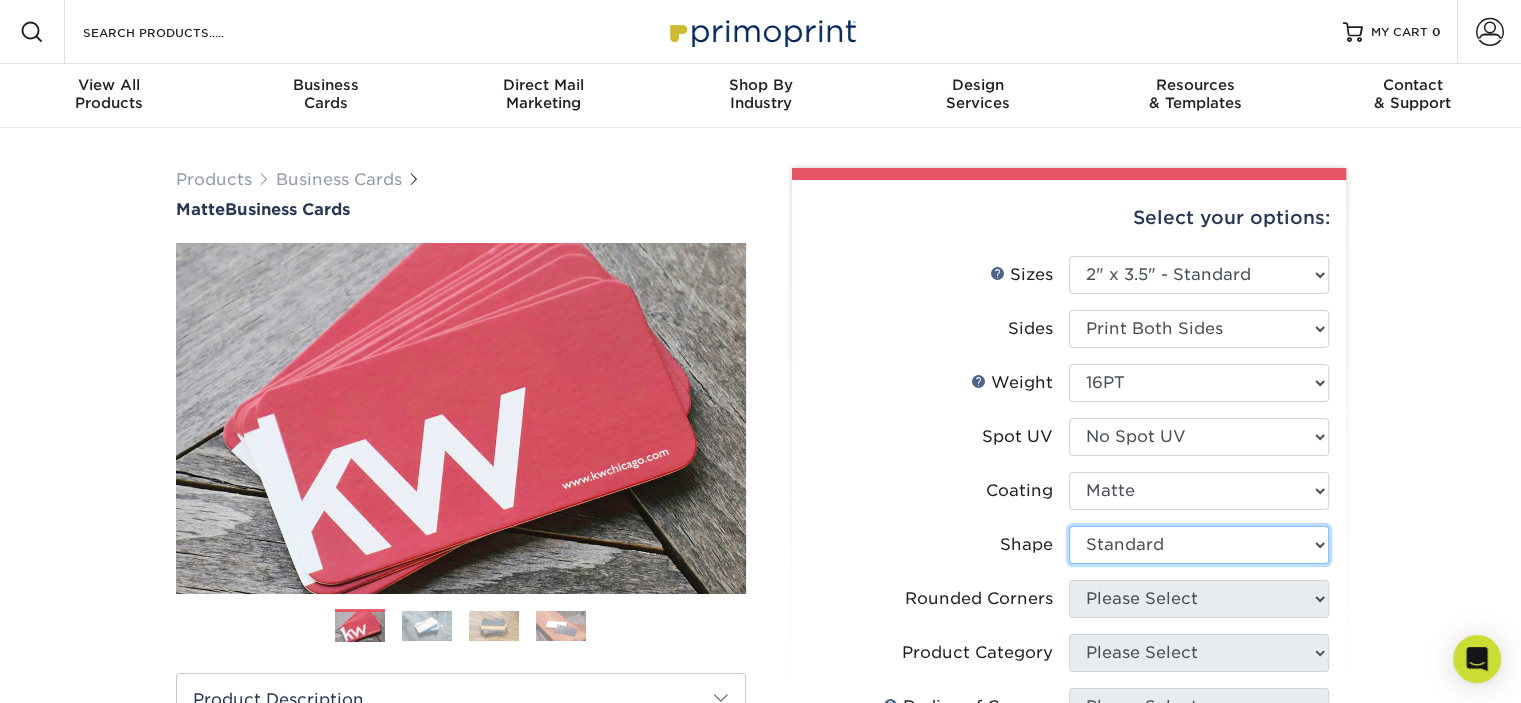click on "Please Select Standard Oval" at bounding box center [1199, 545] 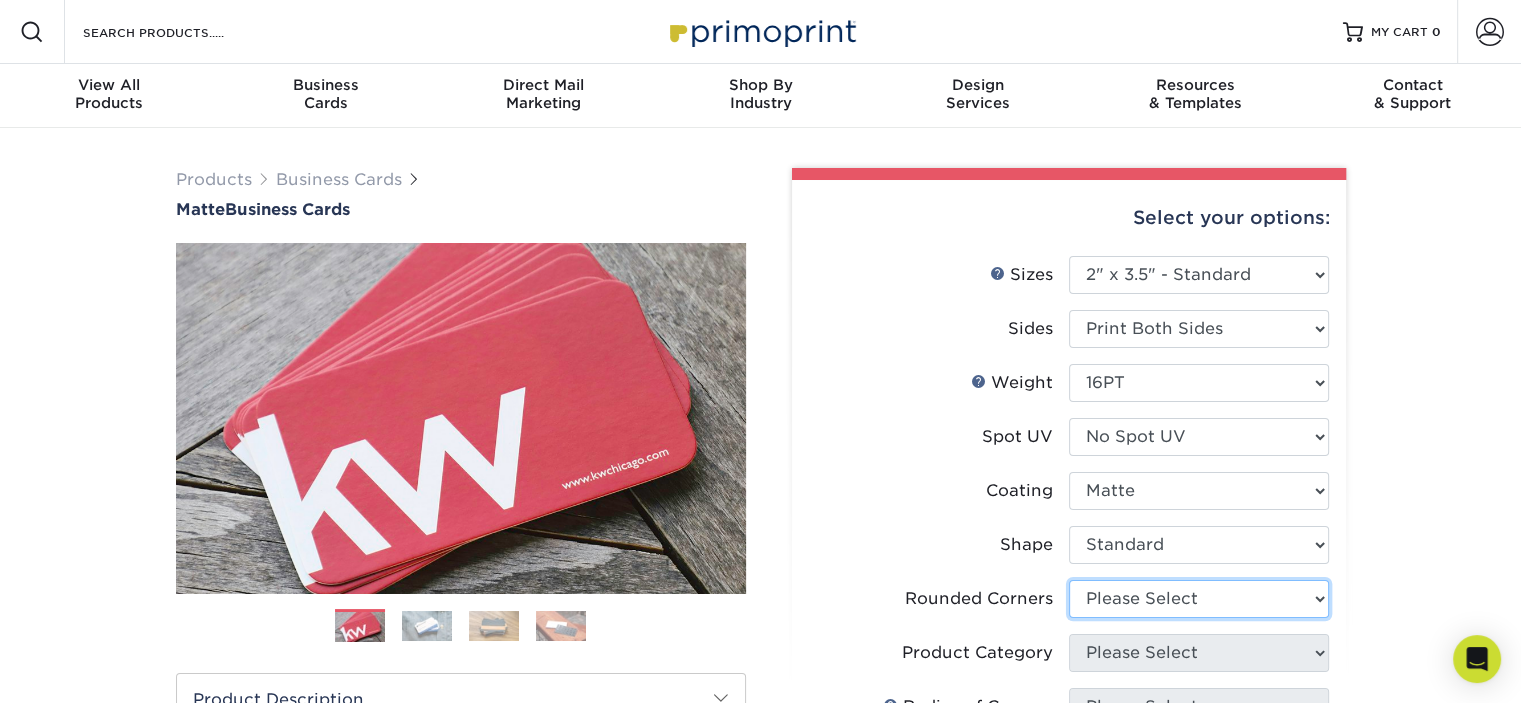 click on "Please Select
Yes - Round 2 Corners                                                    Yes - Round 4 Corners                                                    No" at bounding box center [1199, 599] 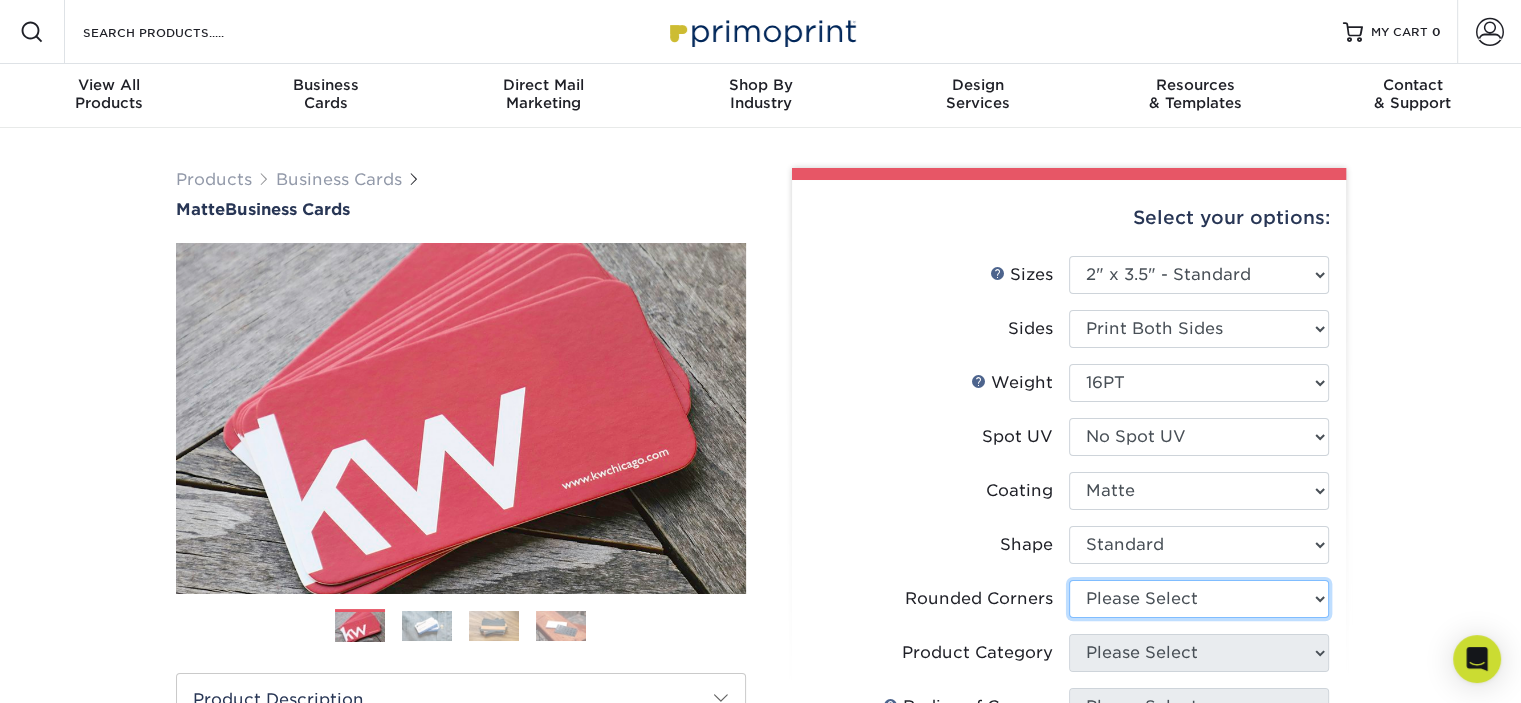 select on "0" 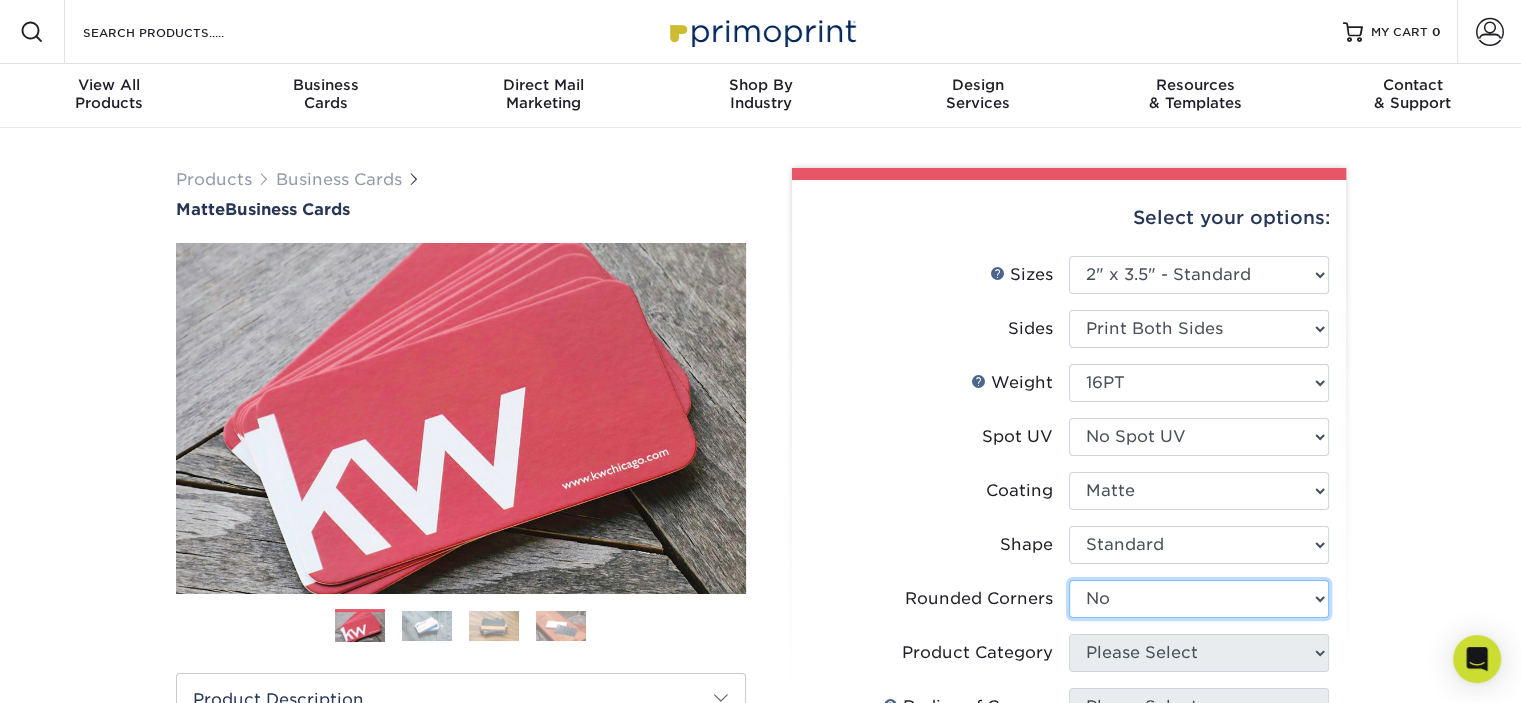 click on "Please Select
Yes - Round 2 Corners                                                    Yes - Round 4 Corners                                                    No" at bounding box center (1199, 599) 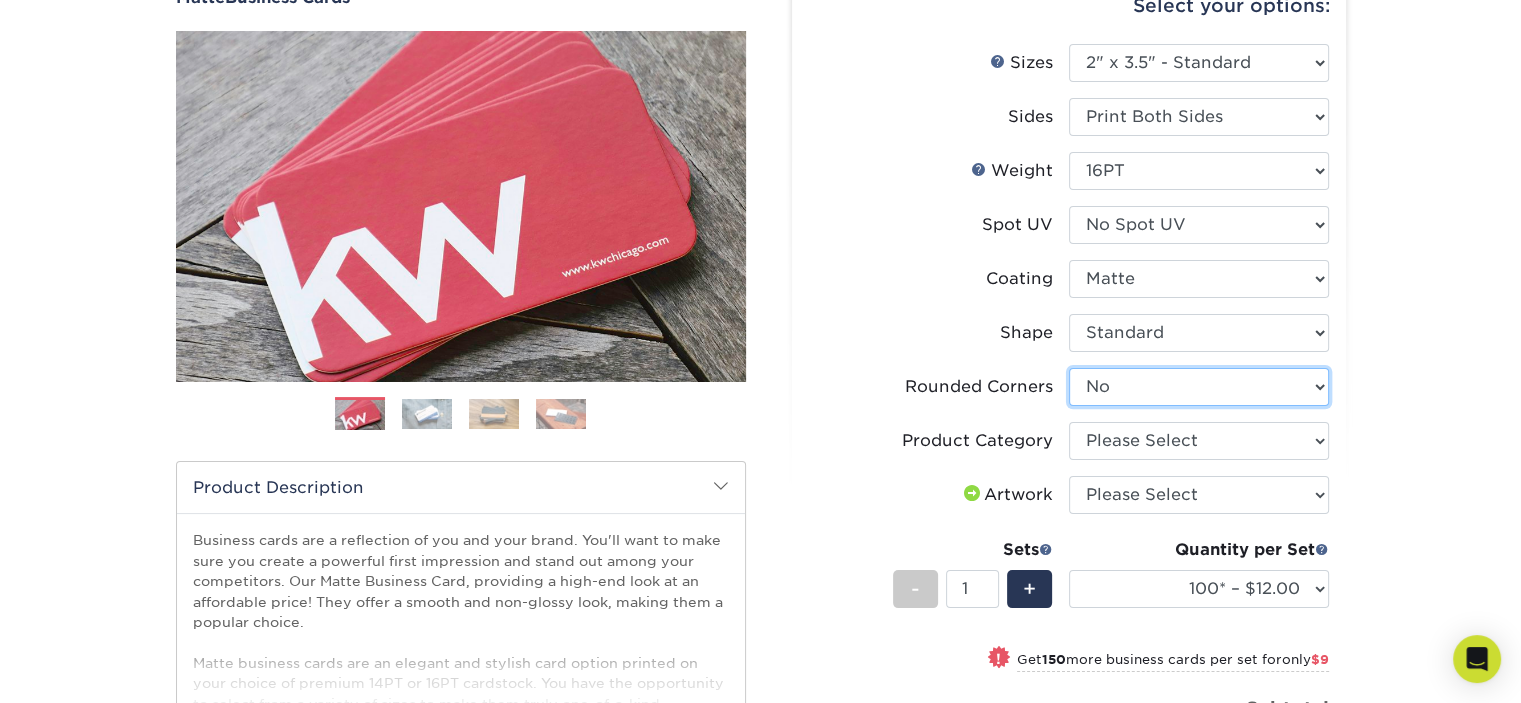 scroll, scrollTop: 292, scrollLeft: 0, axis: vertical 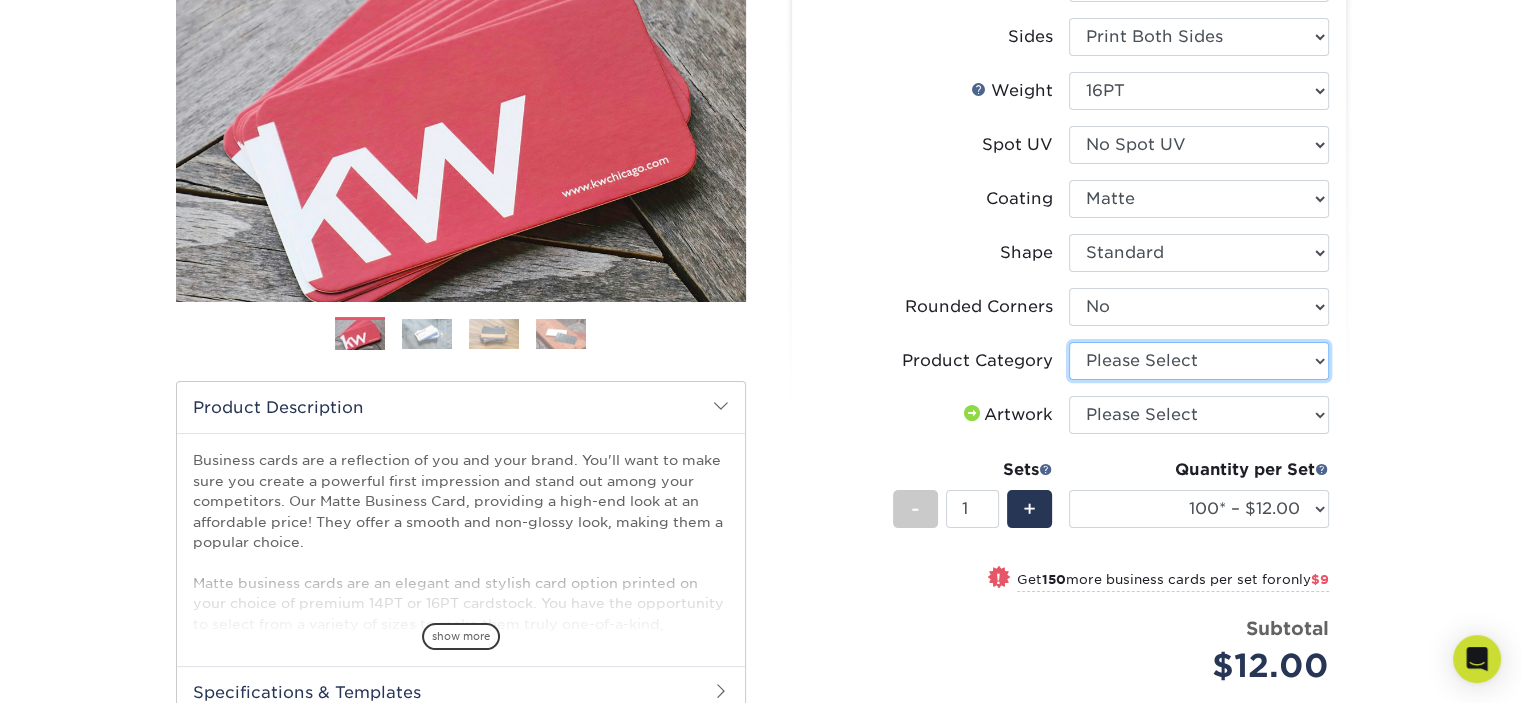 click on "Please Select Business Cards" at bounding box center (1199, 361) 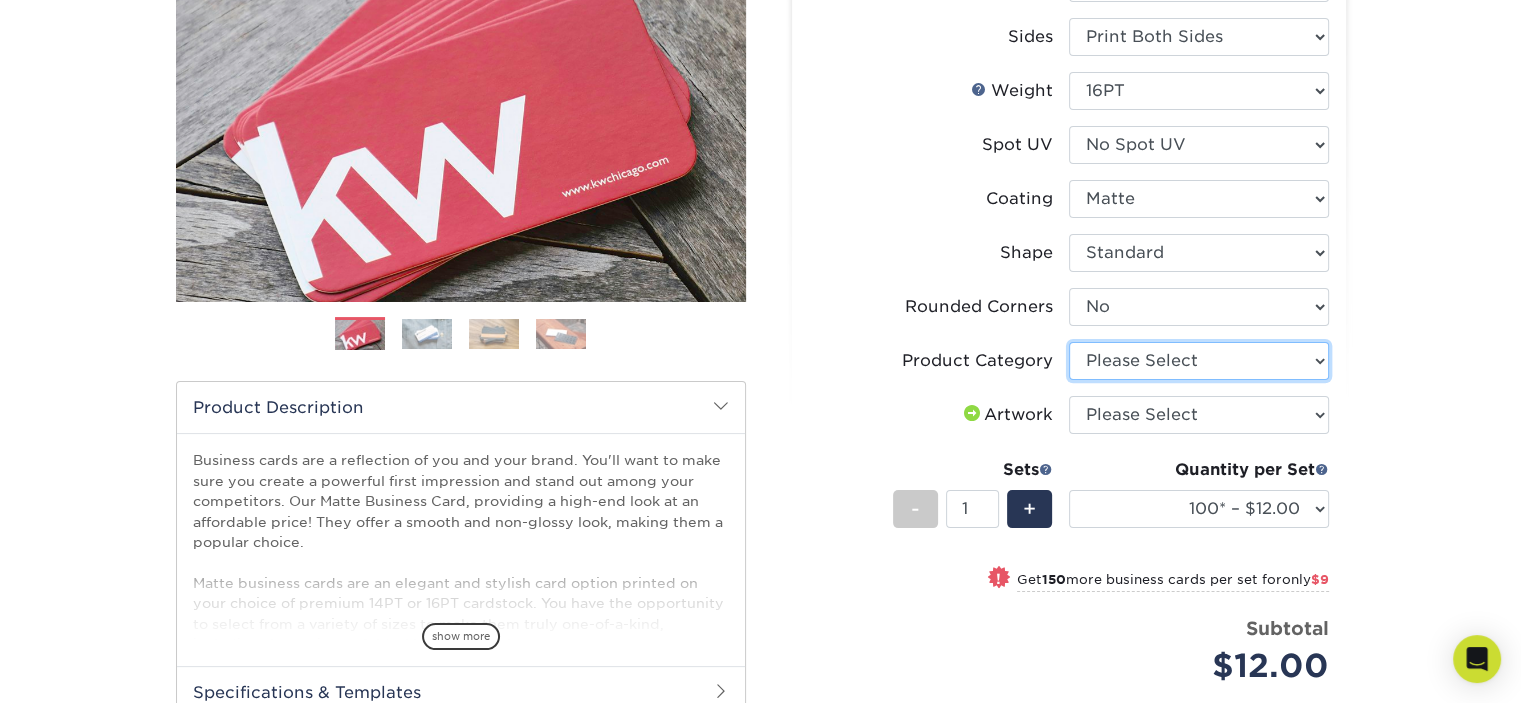 select on "3b5148f1-0588-4f88-a218-97bcfdce65c1" 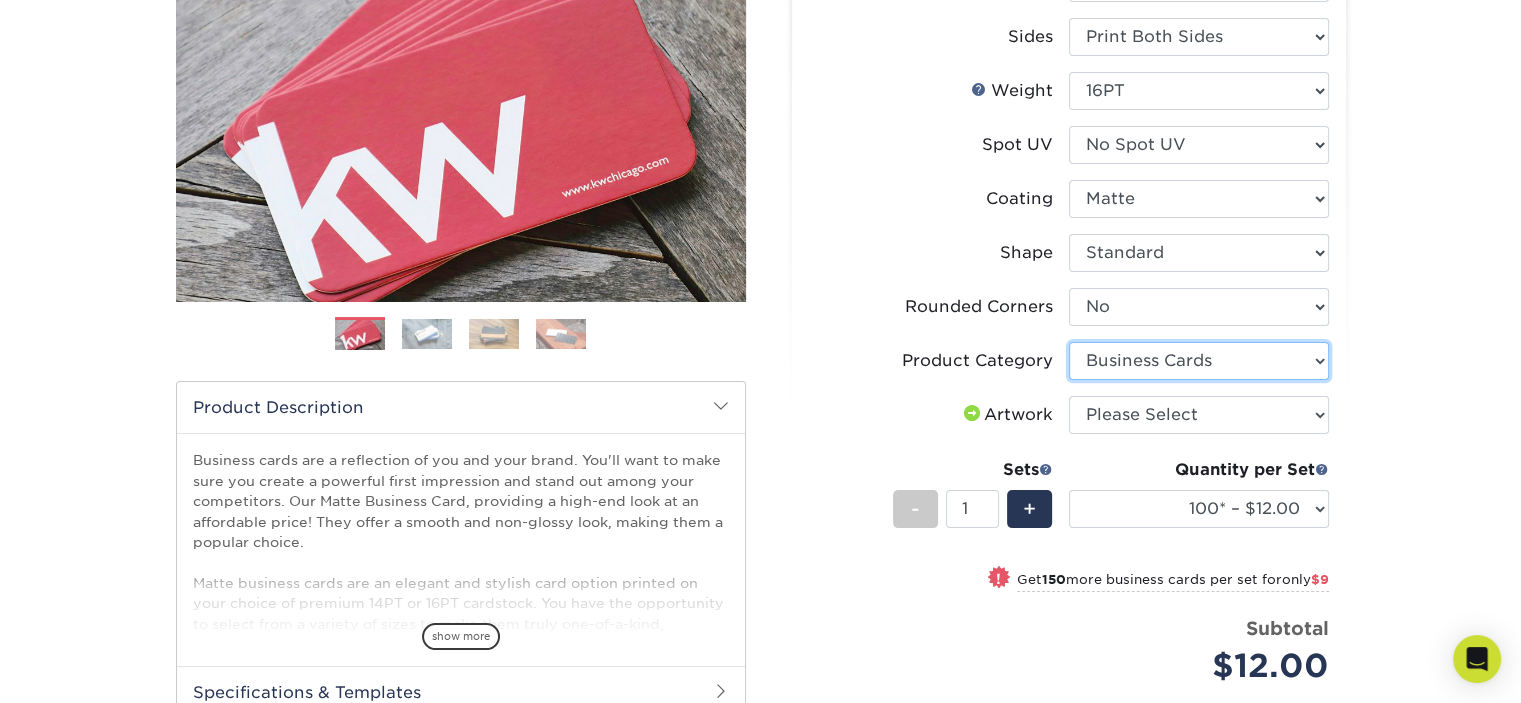 click on "Please Select Business Cards" at bounding box center [1199, 361] 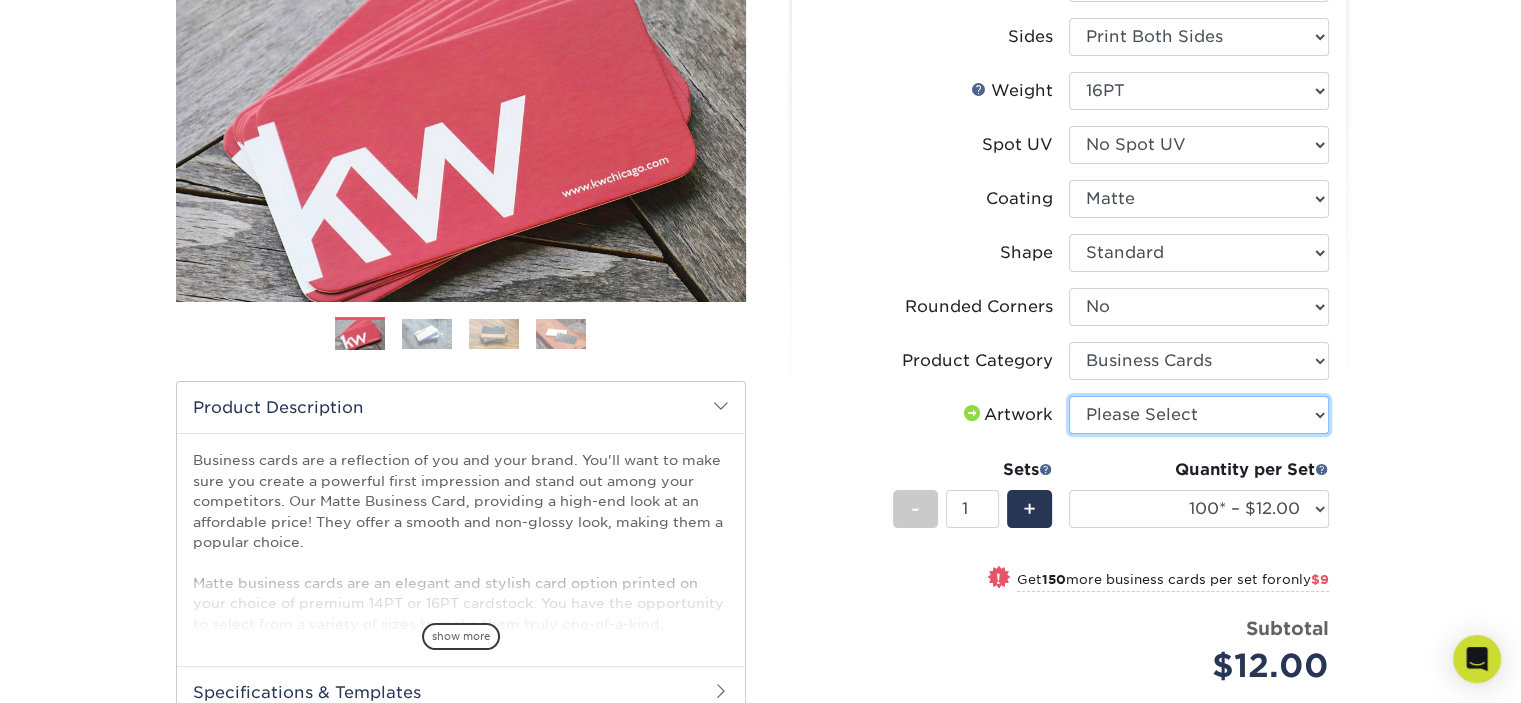 click on "Please Select I will upload files I need a design - $100" at bounding box center [1199, 415] 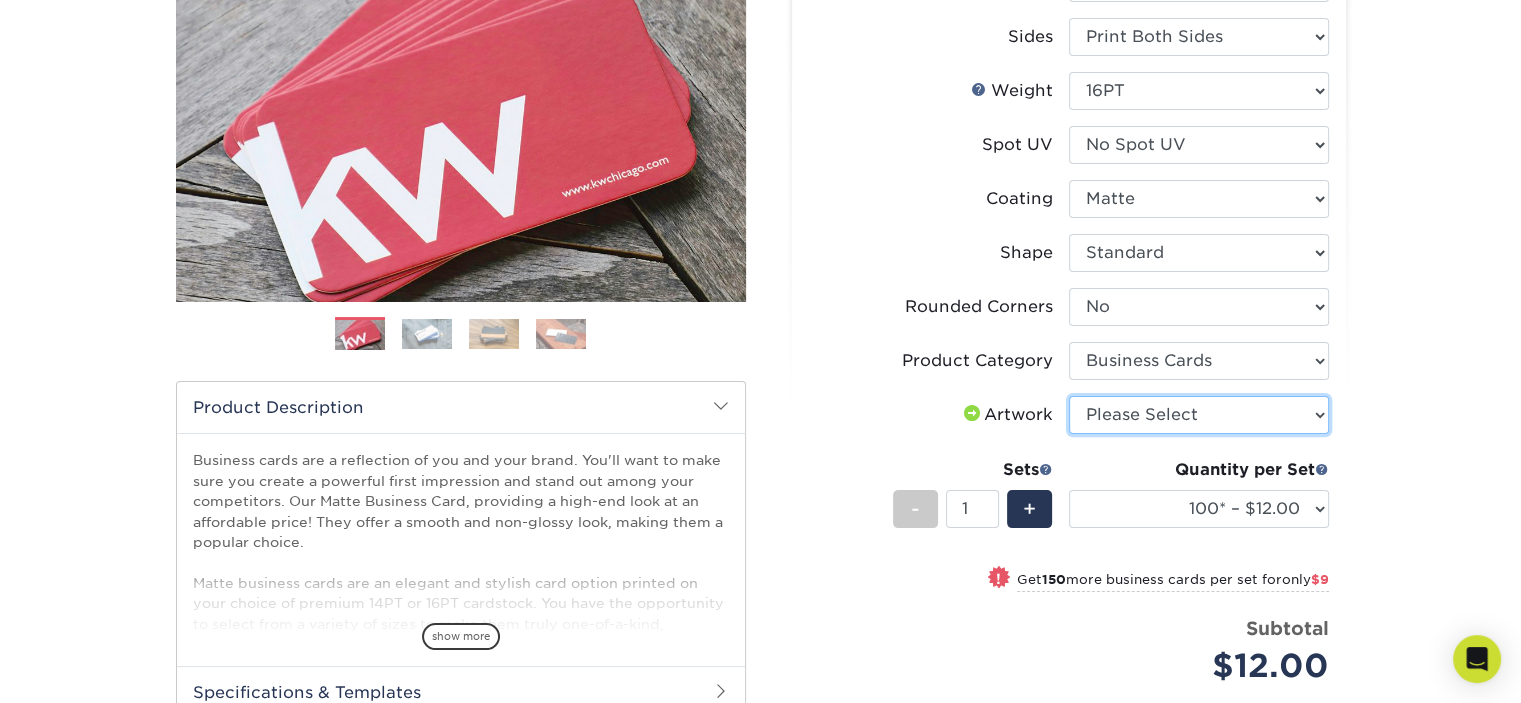 select on "upload" 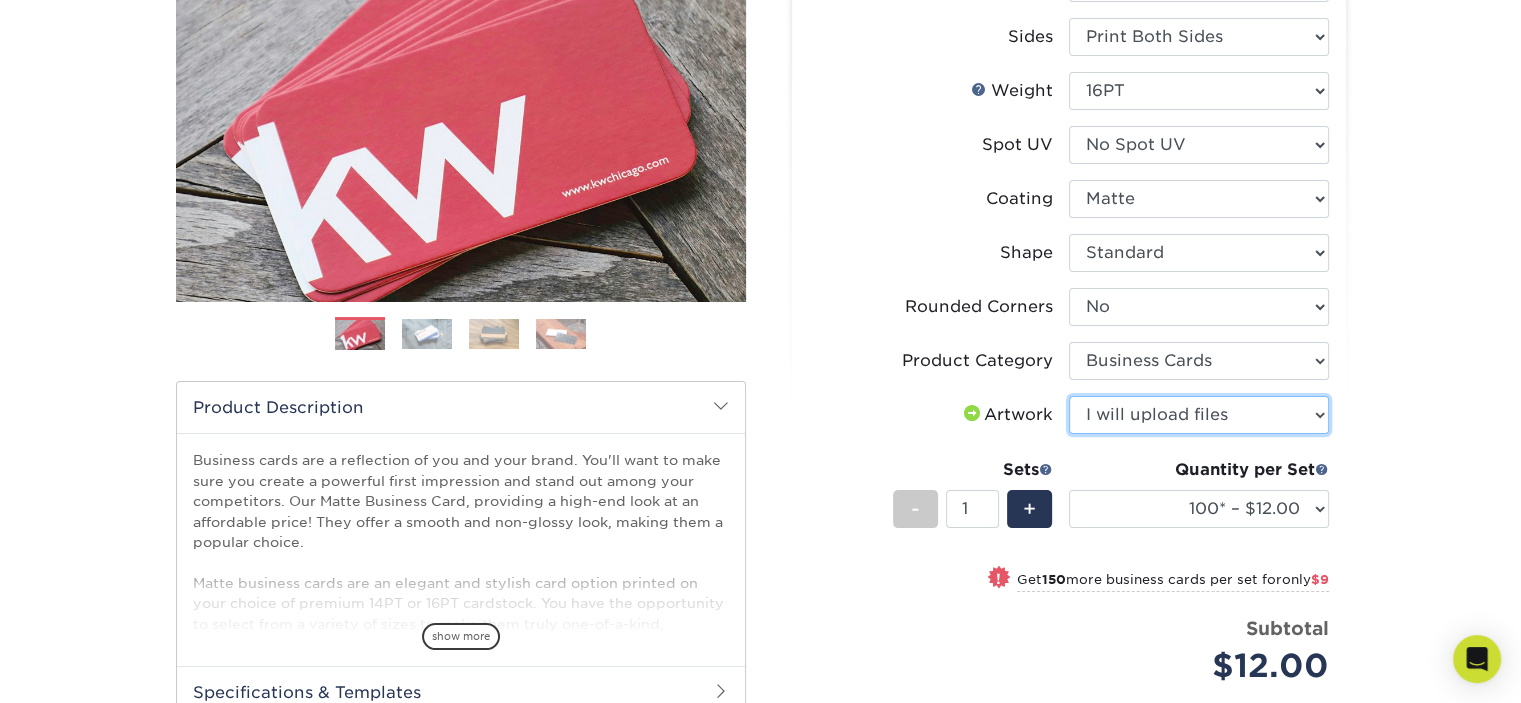 click on "Please Select I will upload files I need a design - $100" at bounding box center (1199, 415) 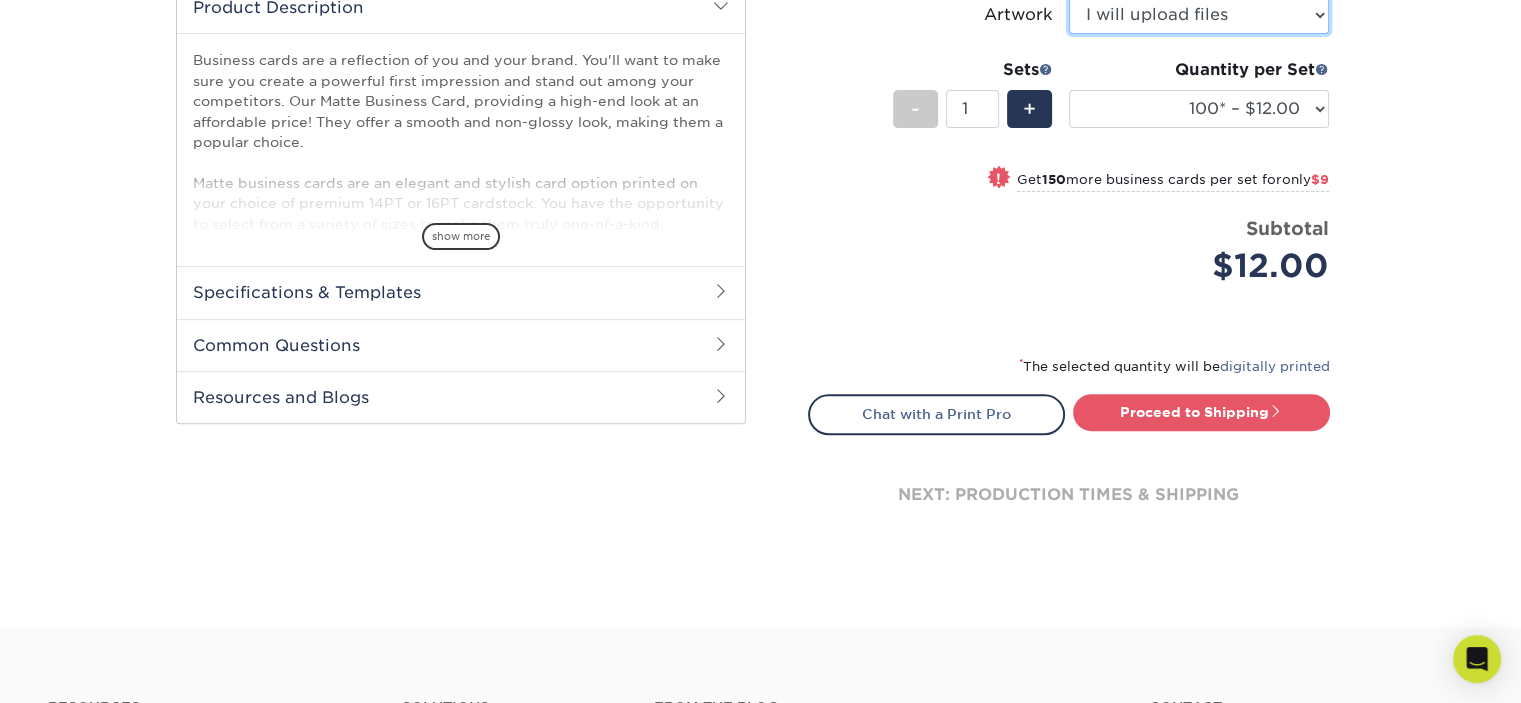 scroll, scrollTop: 719, scrollLeft: 0, axis: vertical 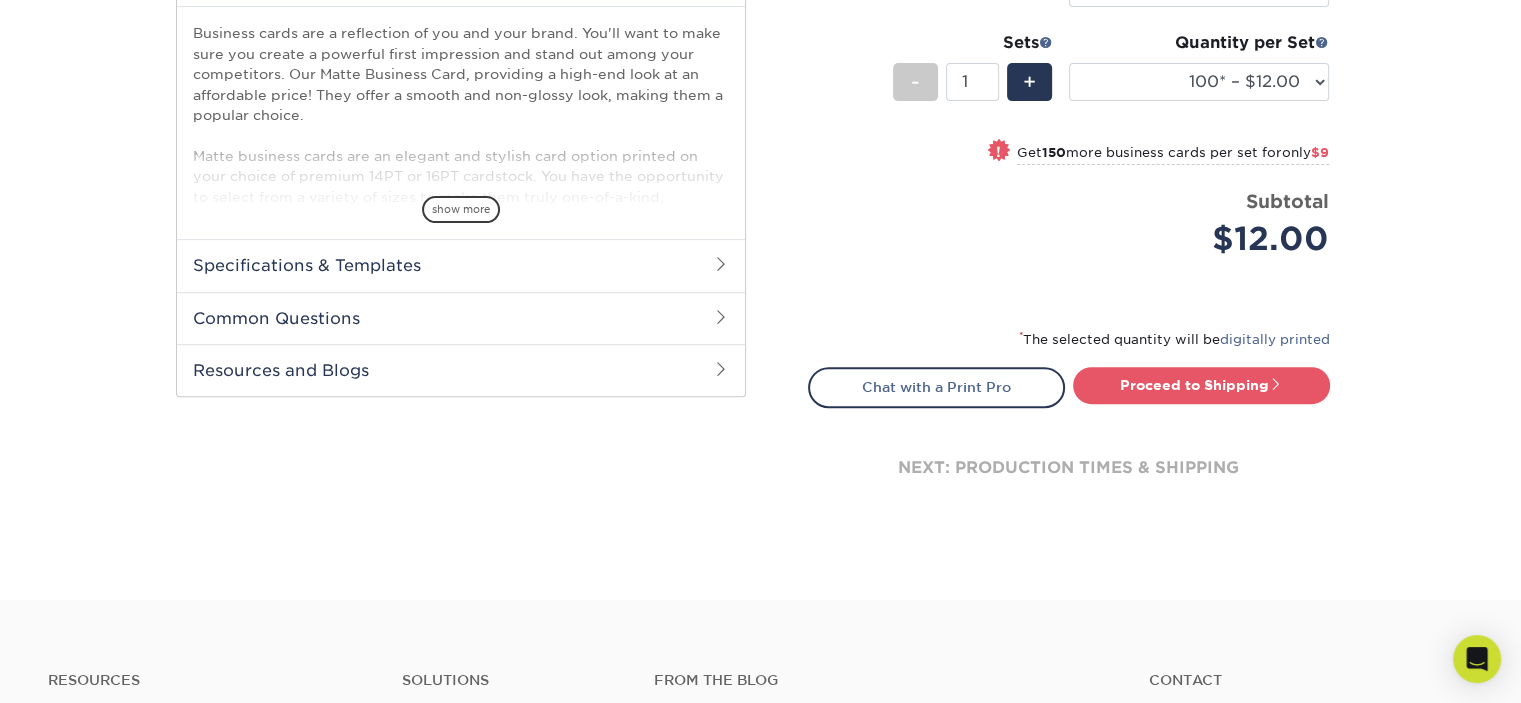 click on "Specifications & Templates" at bounding box center [461, 265] 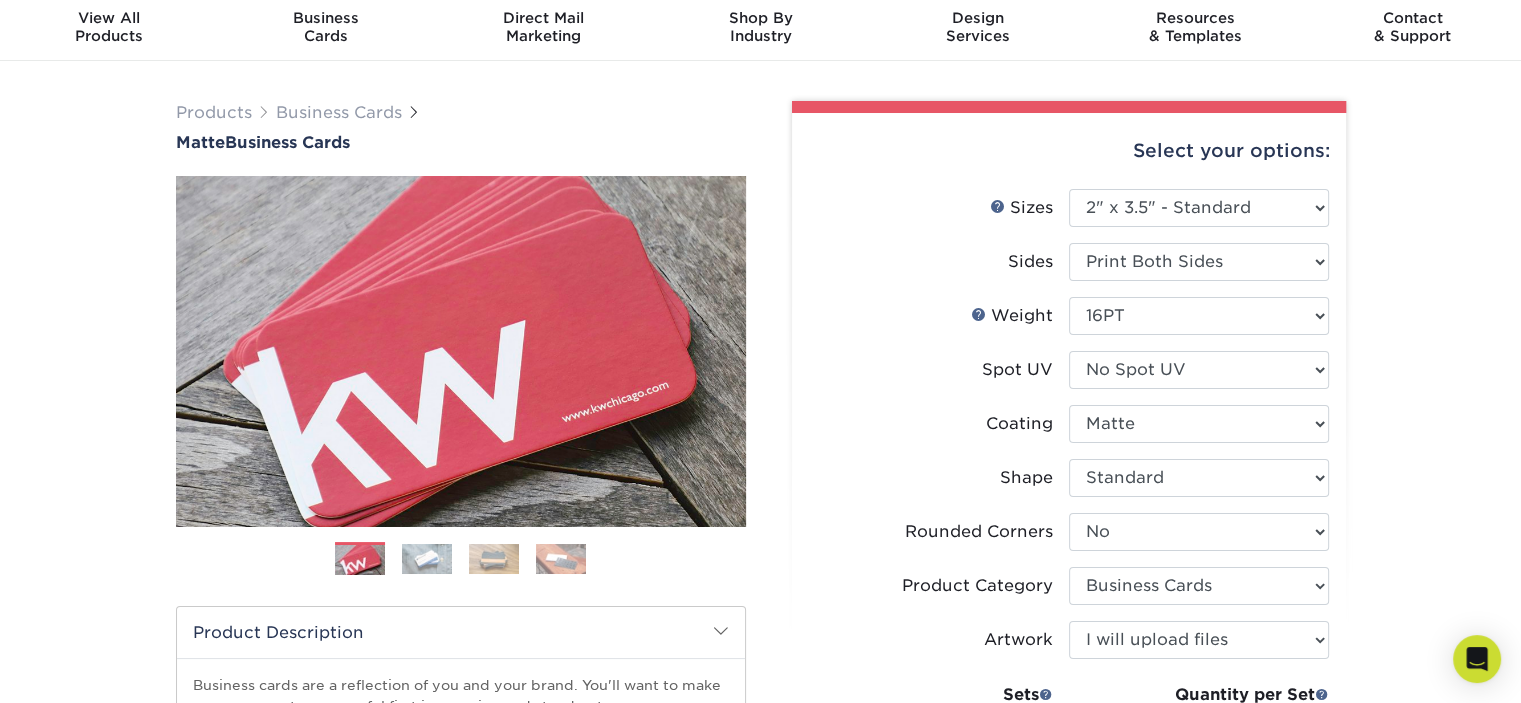 scroll, scrollTop: 0, scrollLeft: 0, axis: both 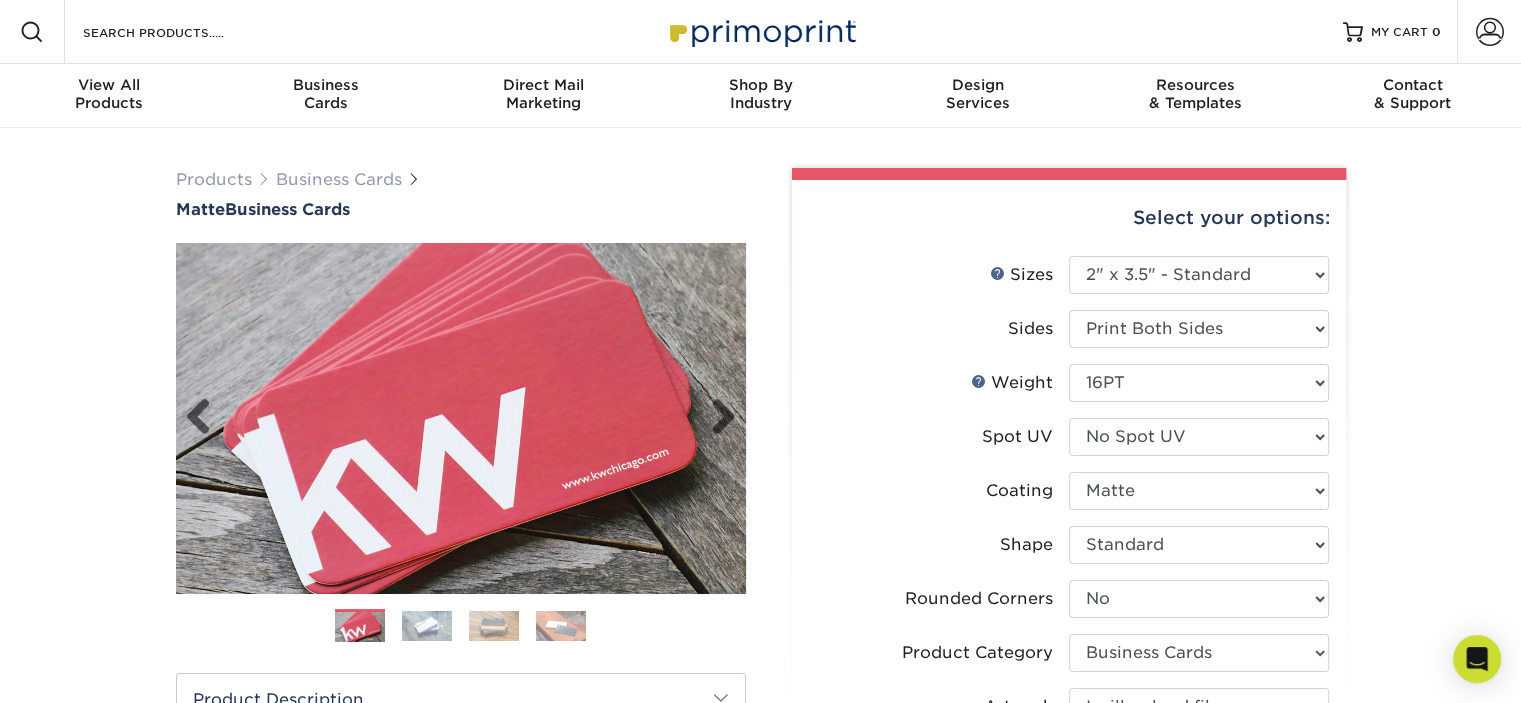 click at bounding box center (461, 418) 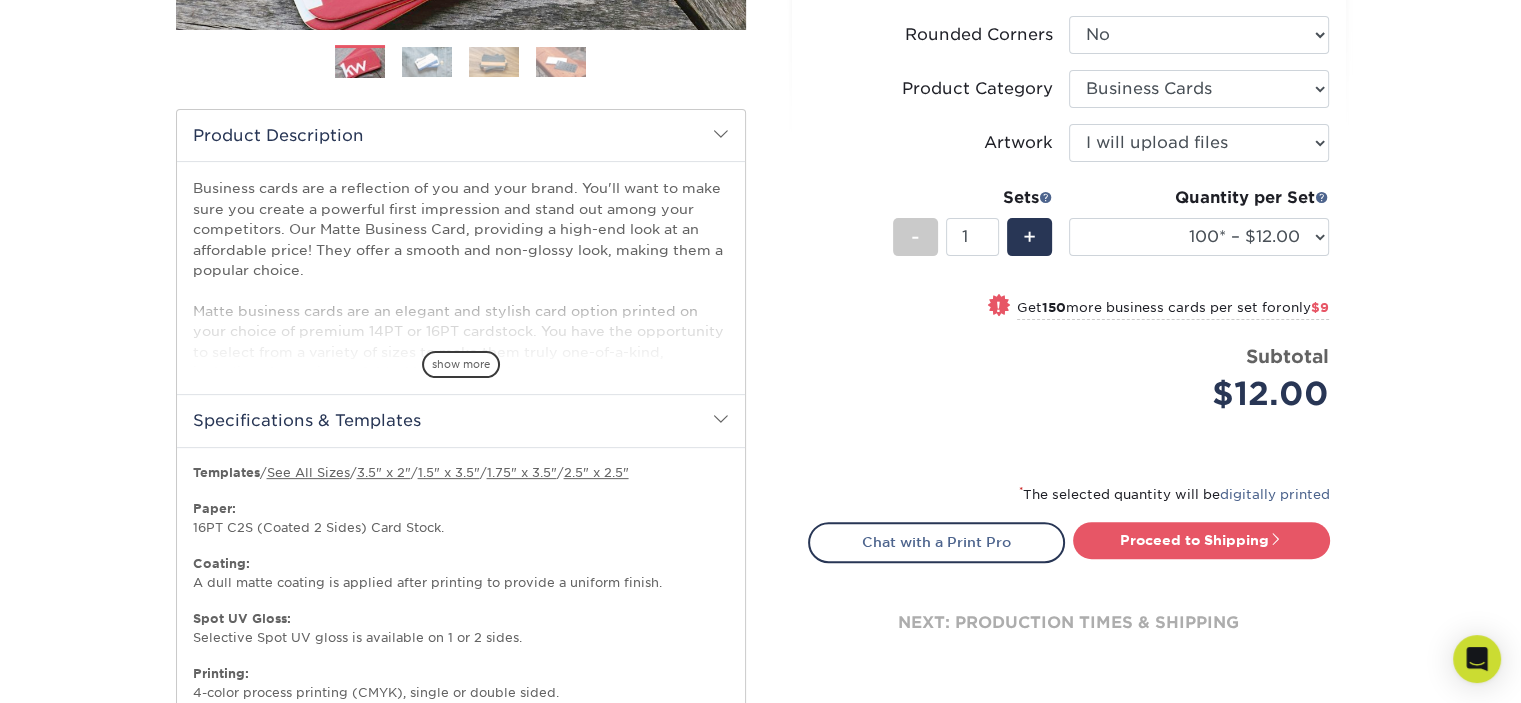 scroll, scrollTop: 572, scrollLeft: 0, axis: vertical 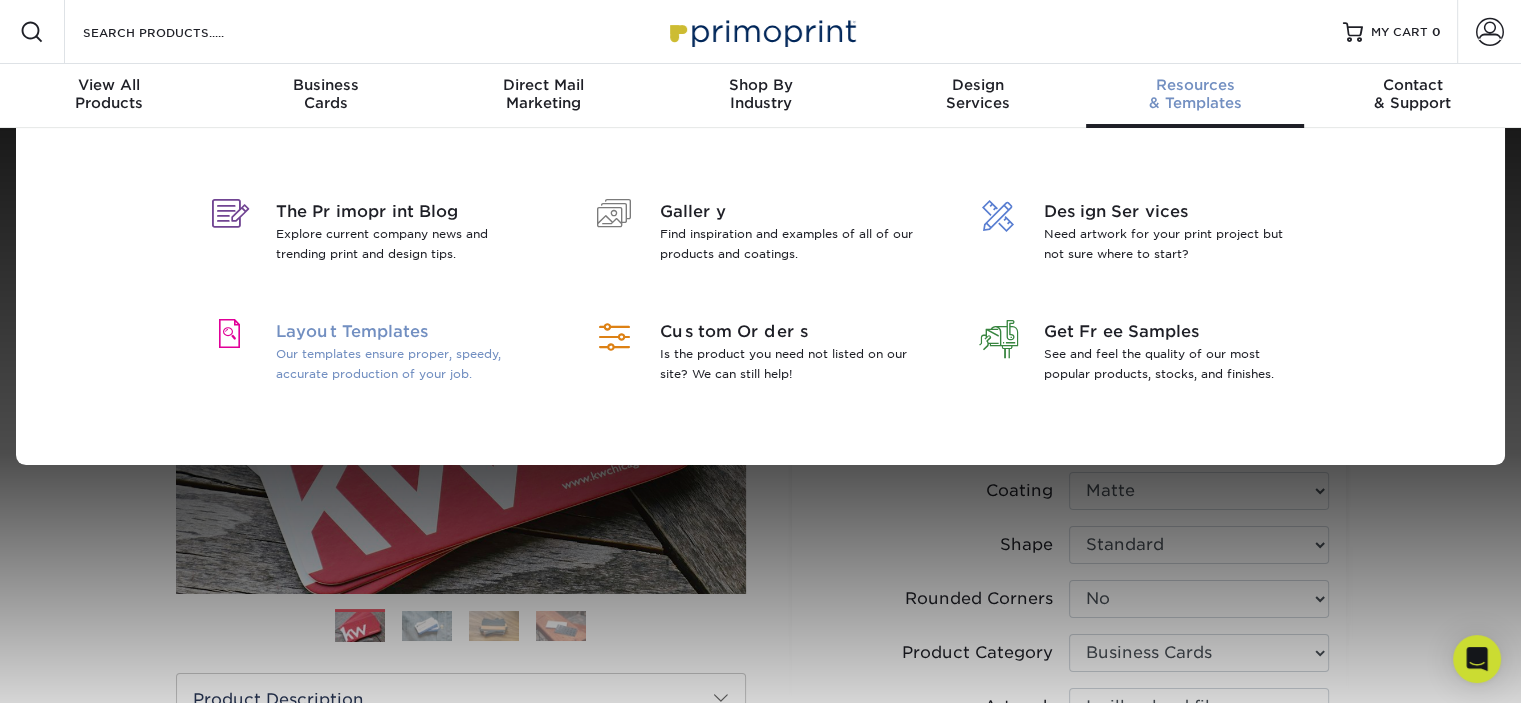 click on "Layout Templates" at bounding box center (405, 332) 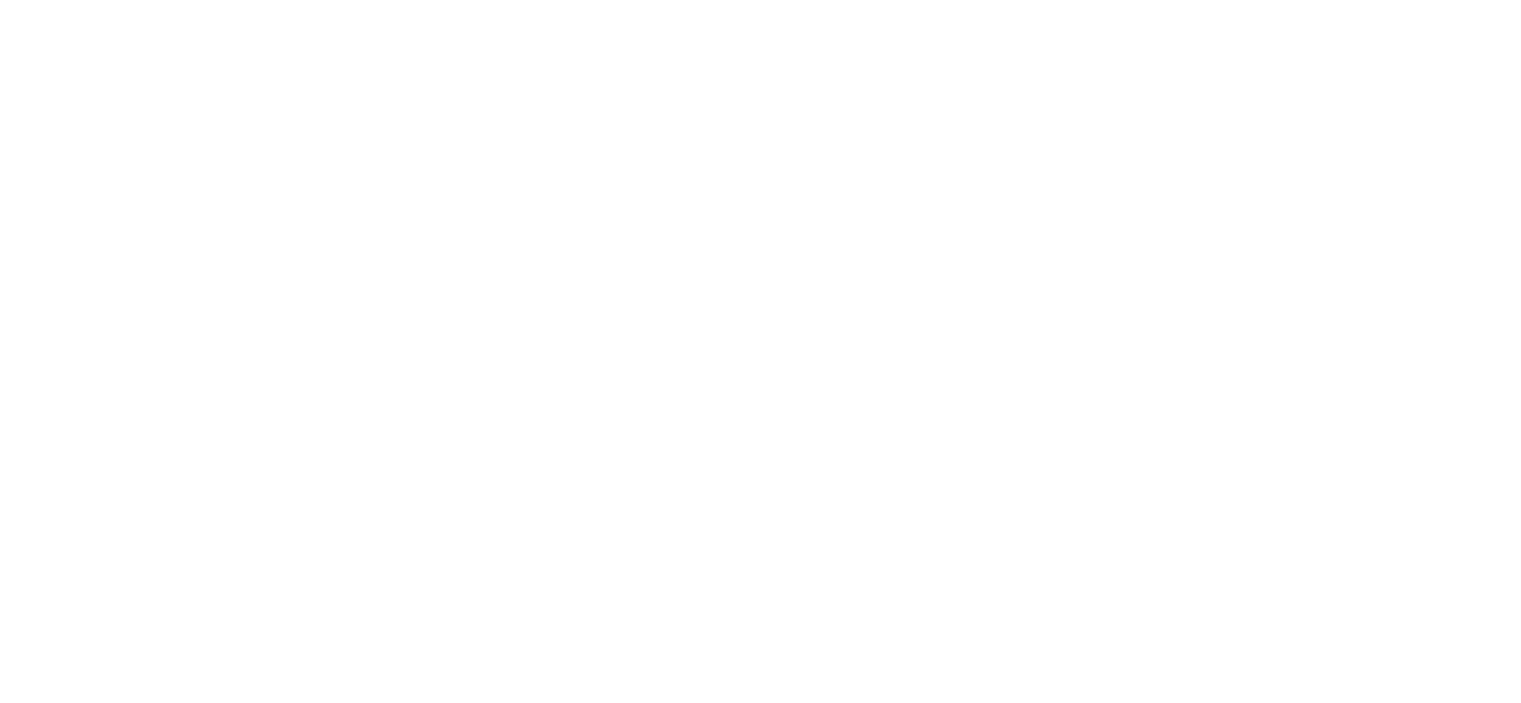 scroll, scrollTop: 0, scrollLeft: 0, axis: both 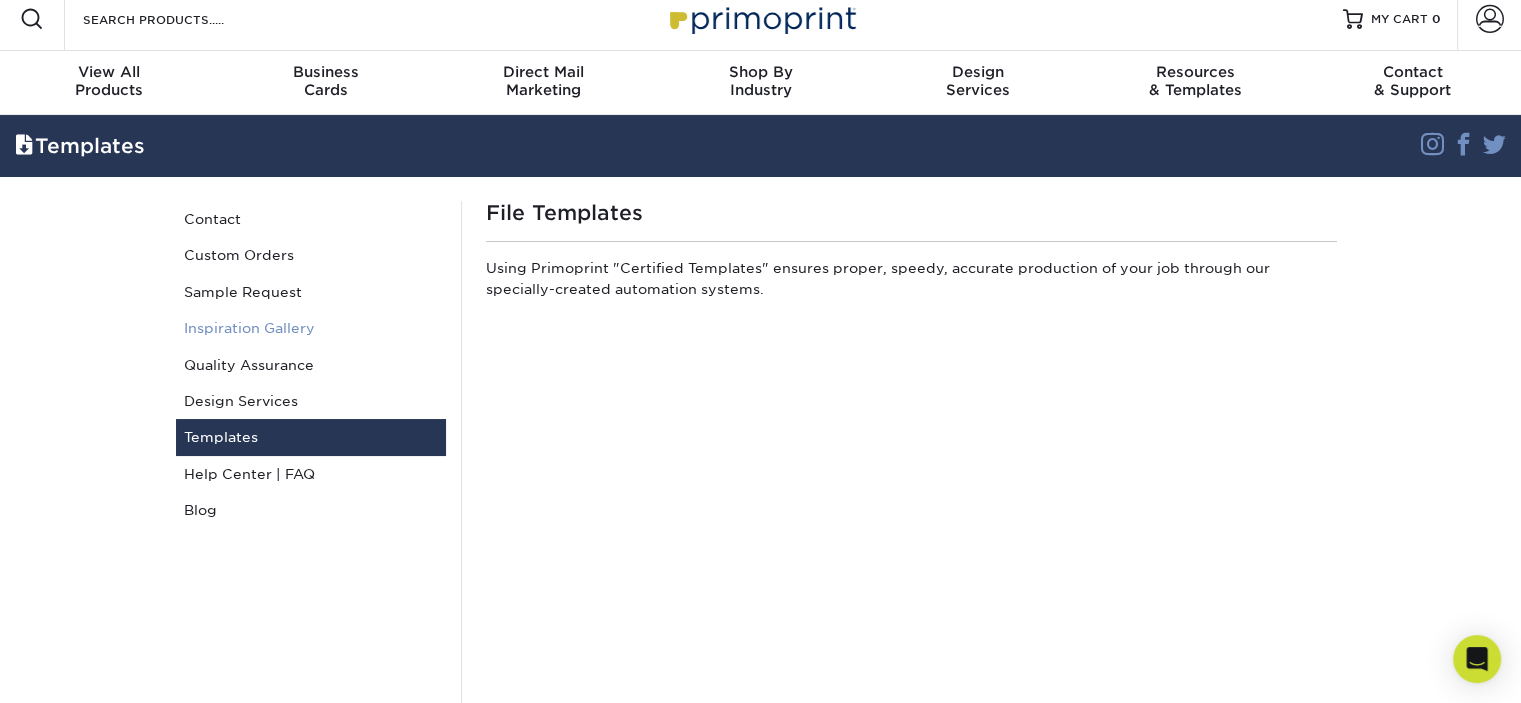 click on "Inspiration Gallery" at bounding box center (311, 328) 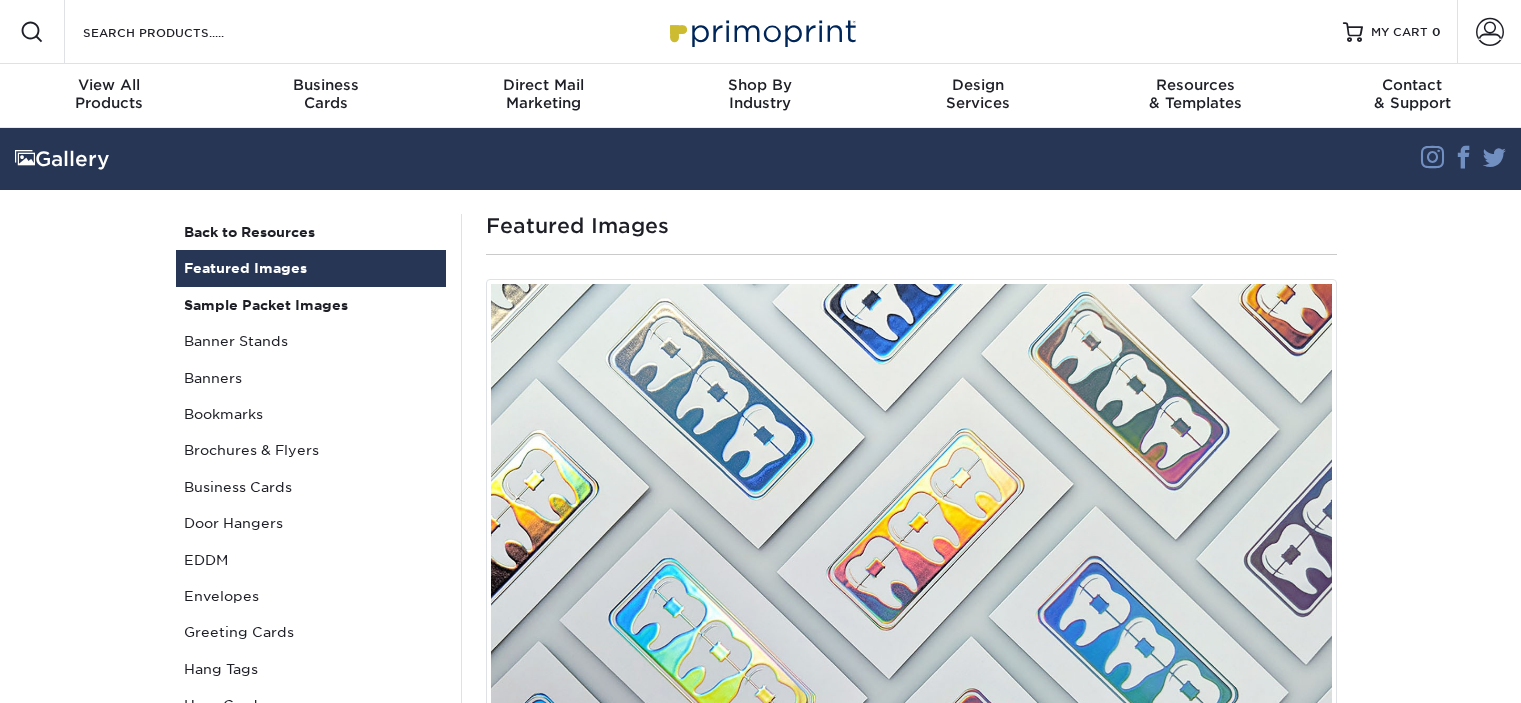 scroll, scrollTop: 0, scrollLeft: 0, axis: both 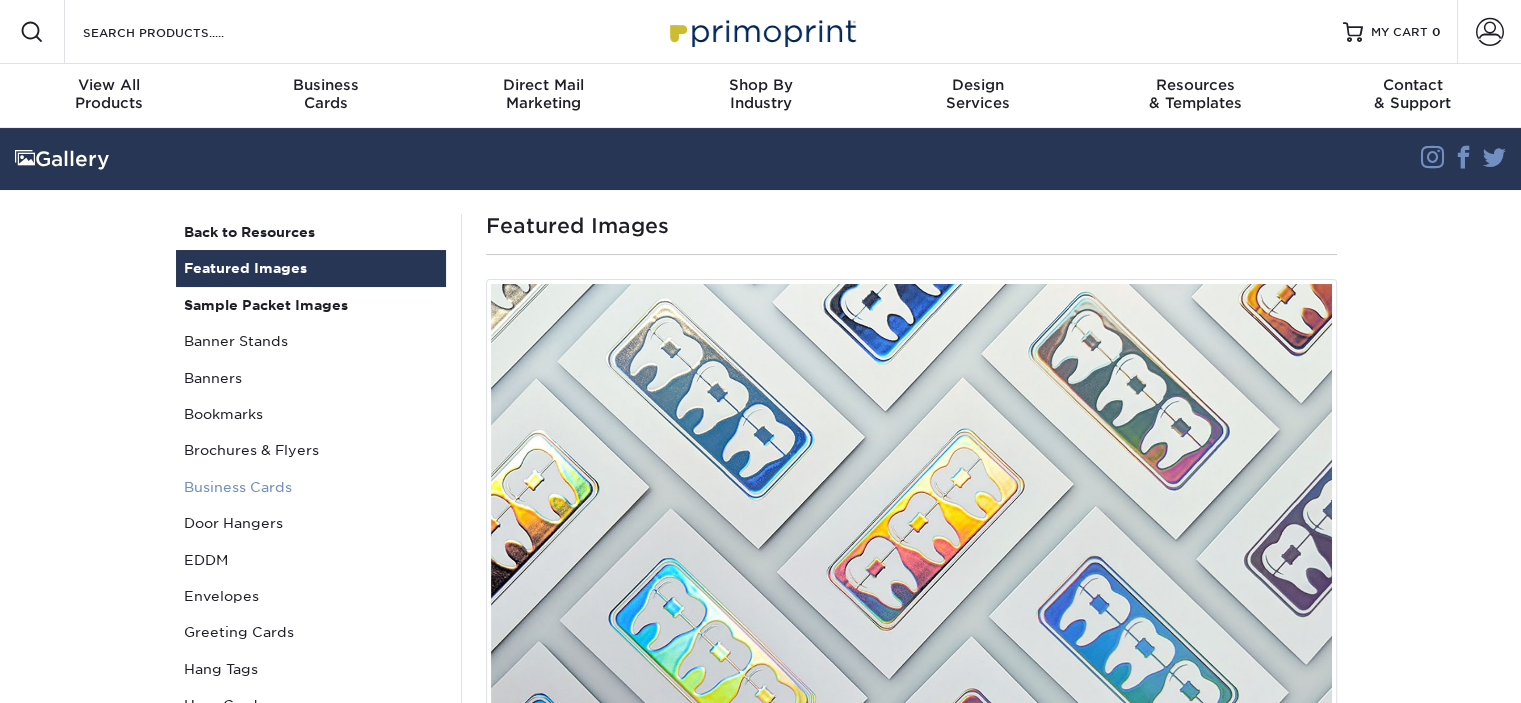 click on "Business Cards" at bounding box center [311, 487] 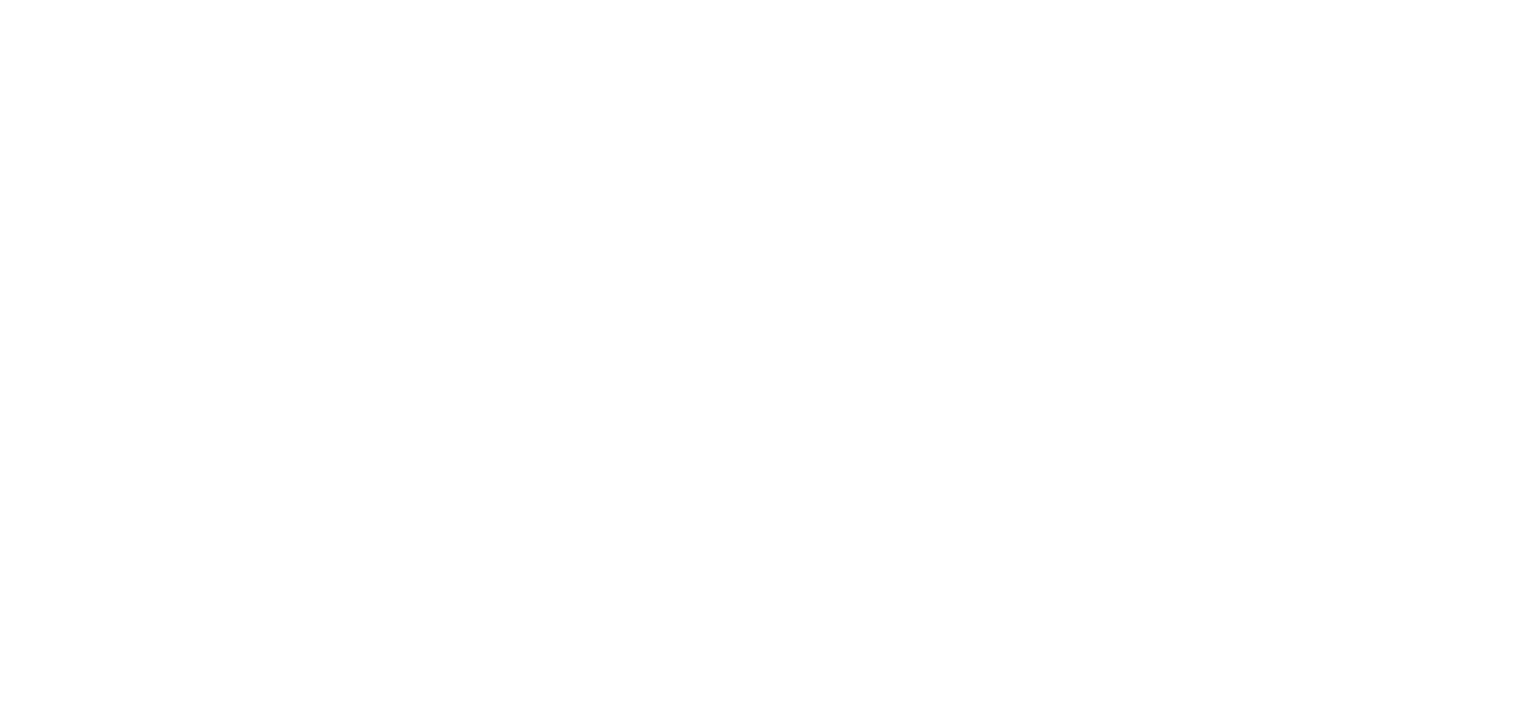 scroll, scrollTop: 0, scrollLeft: 0, axis: both 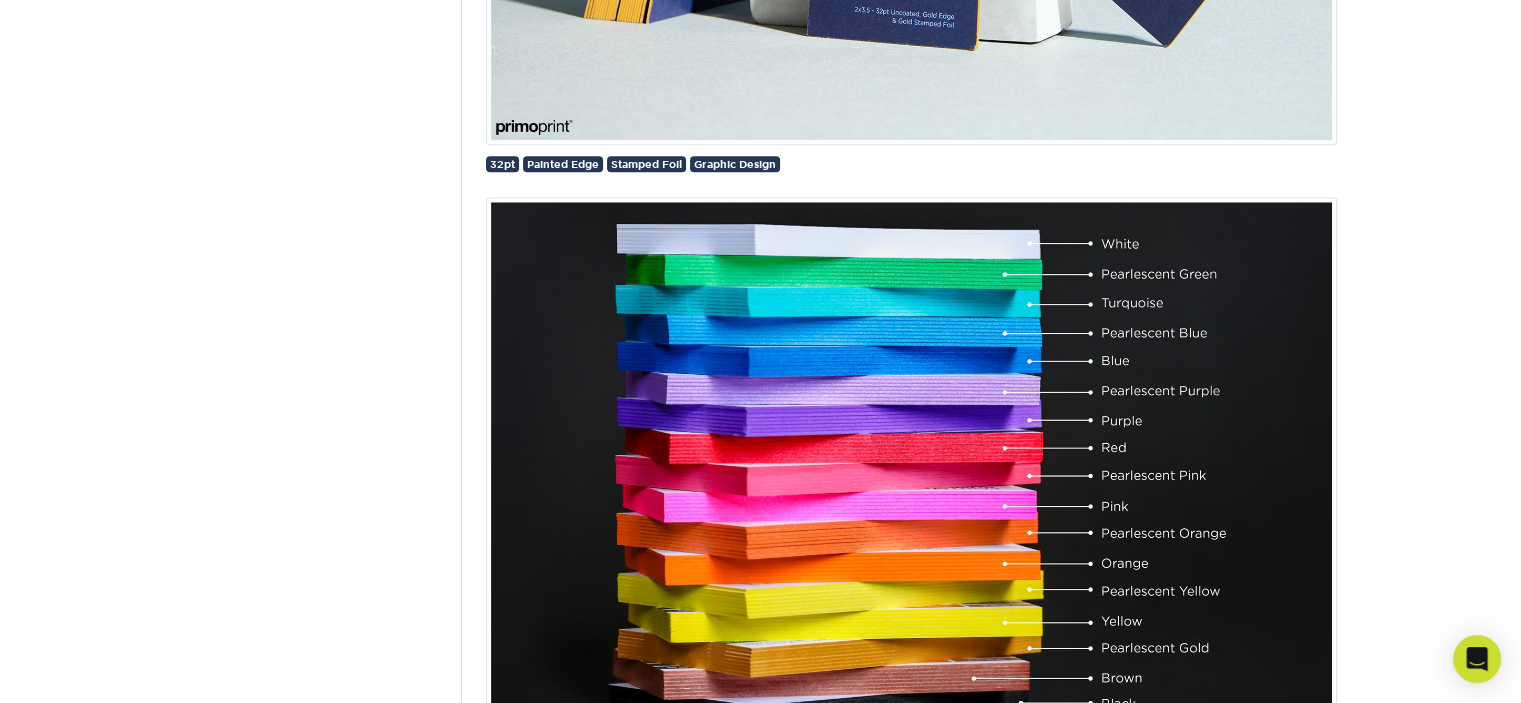 click on "Resources Menu
Search Products
Account
SIGN IN
CREATE AN ACCOUNT
forgot password?
All fields are required.
Login" at bounding box center (760, 22506) 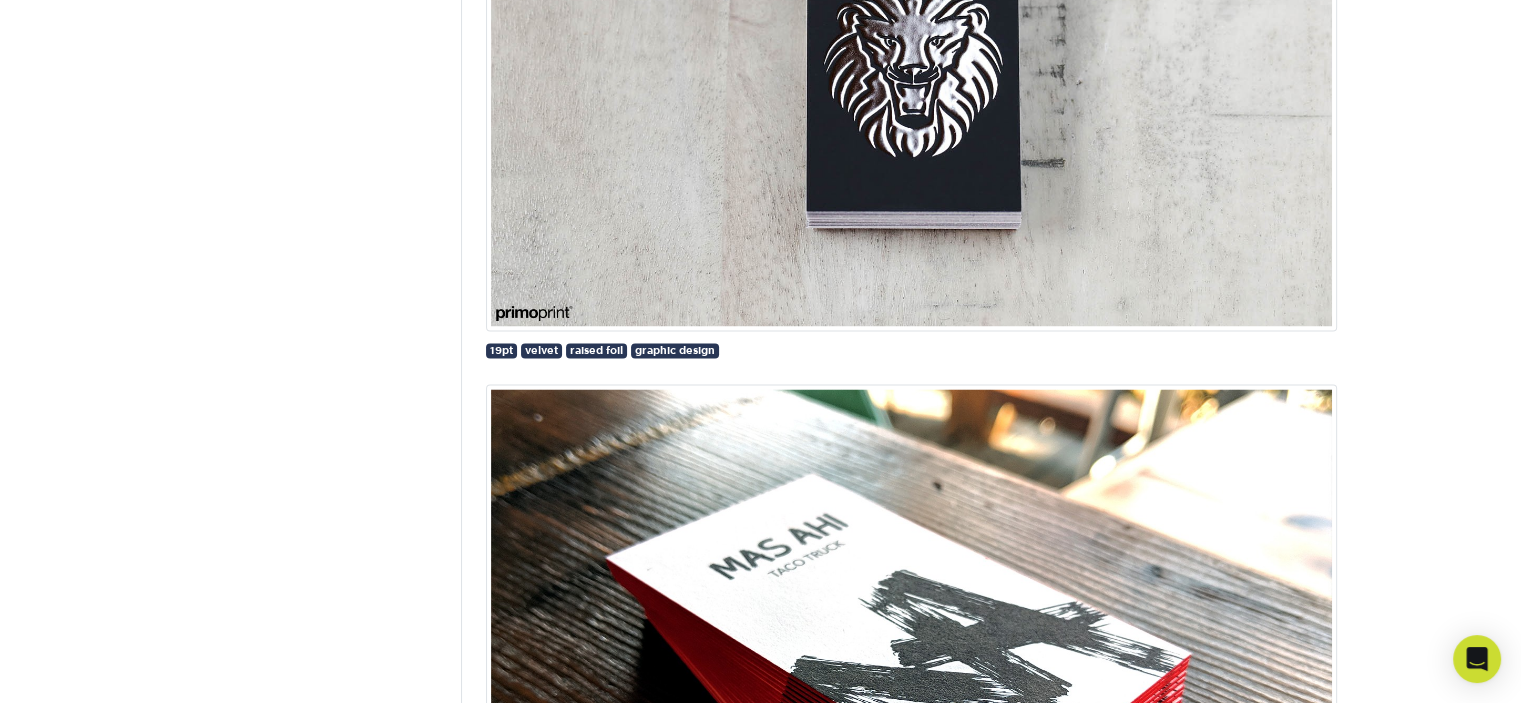 scroll, scrollTop: 3184, scrollLeft: 0, axis: vertical 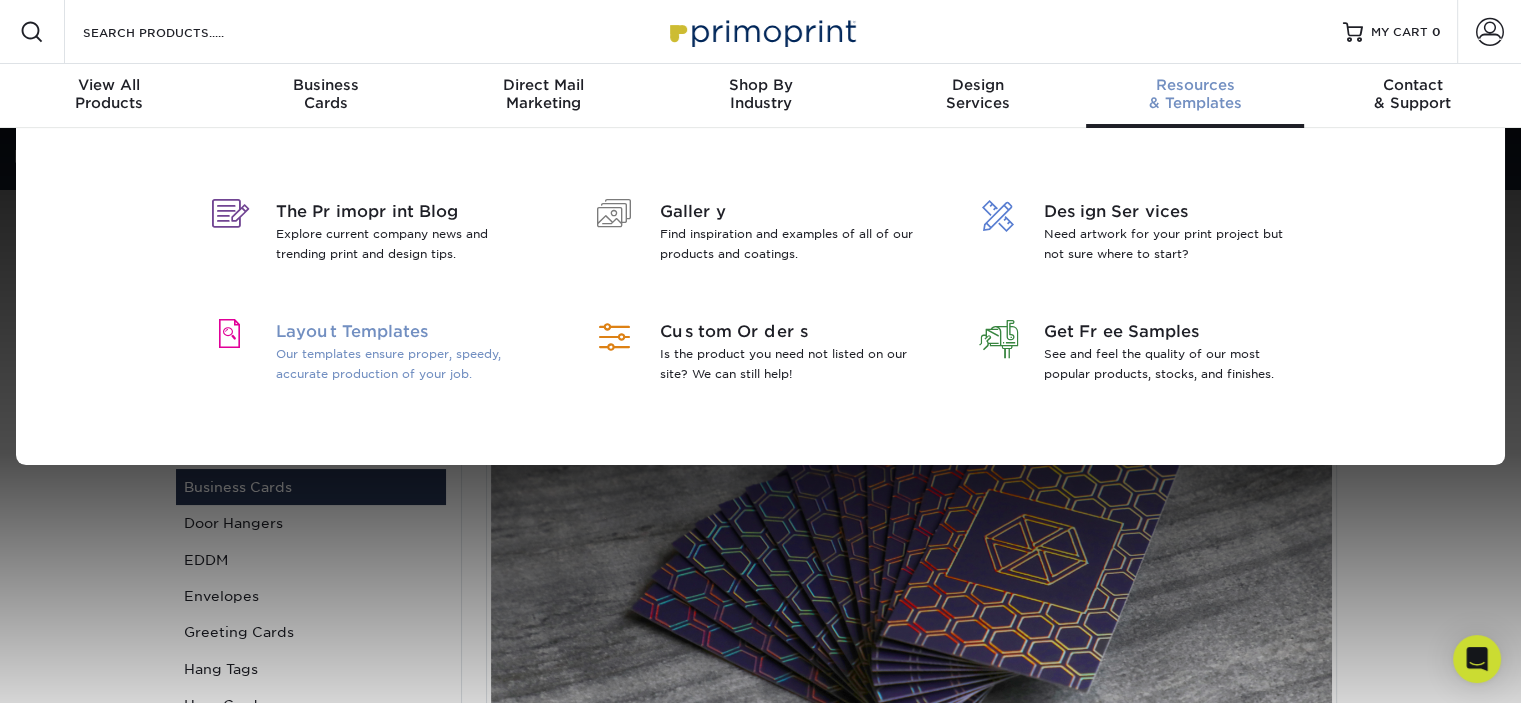 click on "Layout Templates" at bounding box center (405, 332) 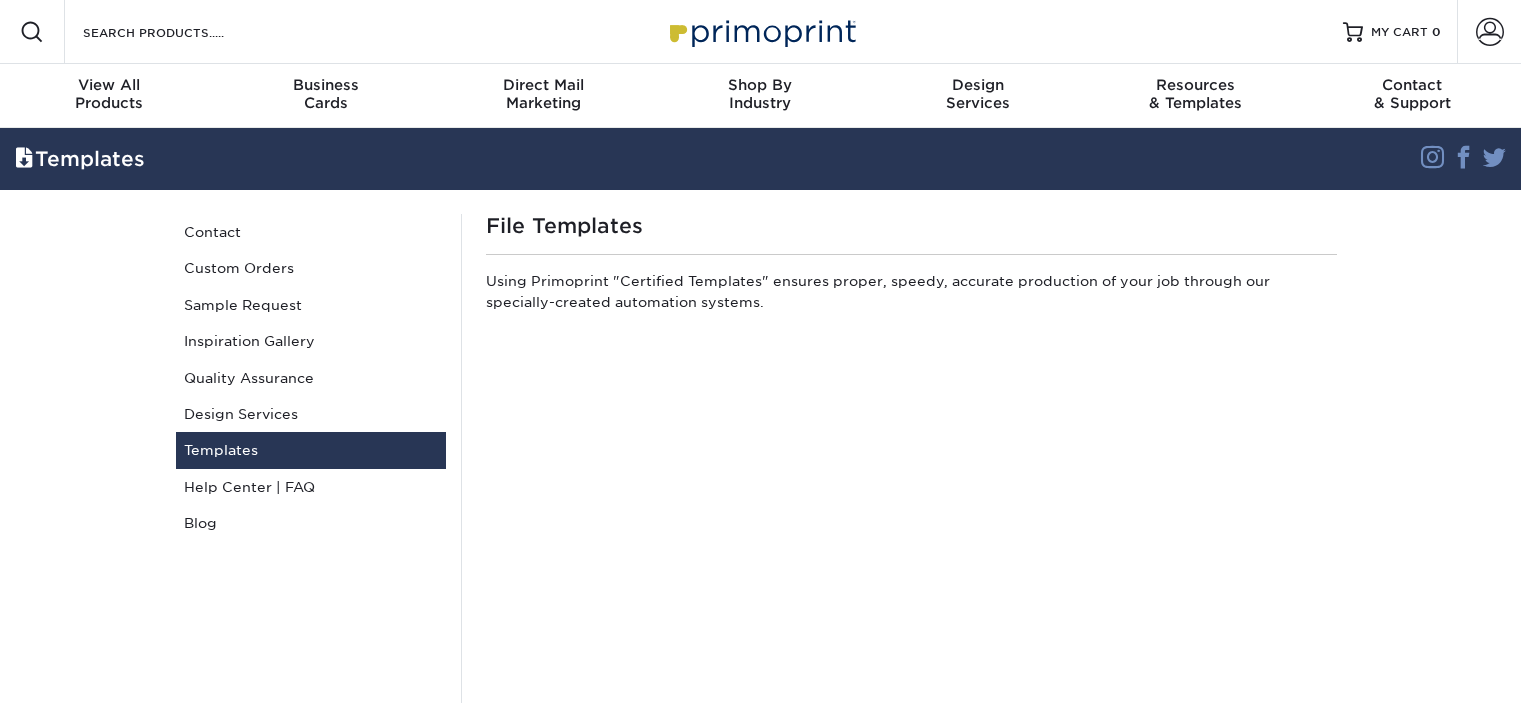 scroll, scrollTop: 0, scrollLeft: 0, axis: both 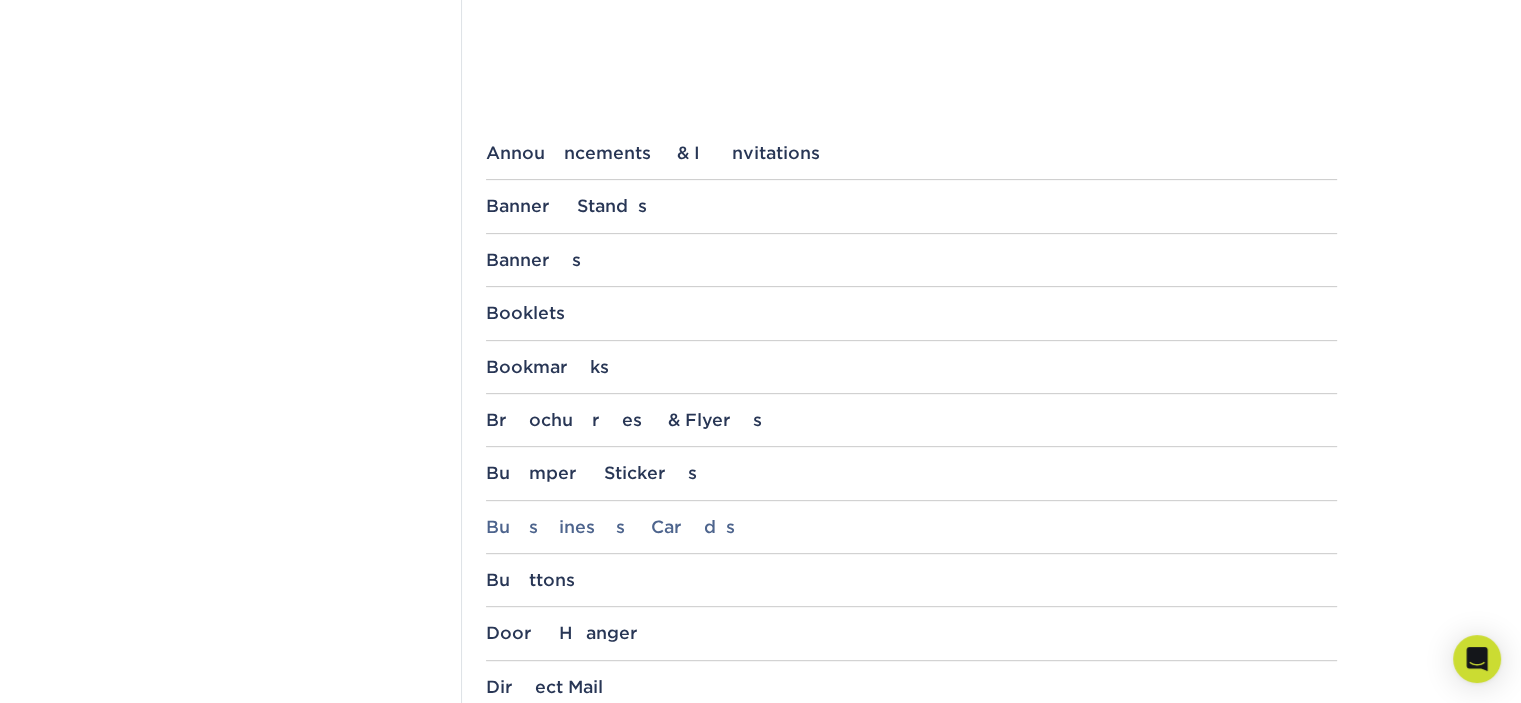 click on "Business Cards" at bounding box center [911, 527] 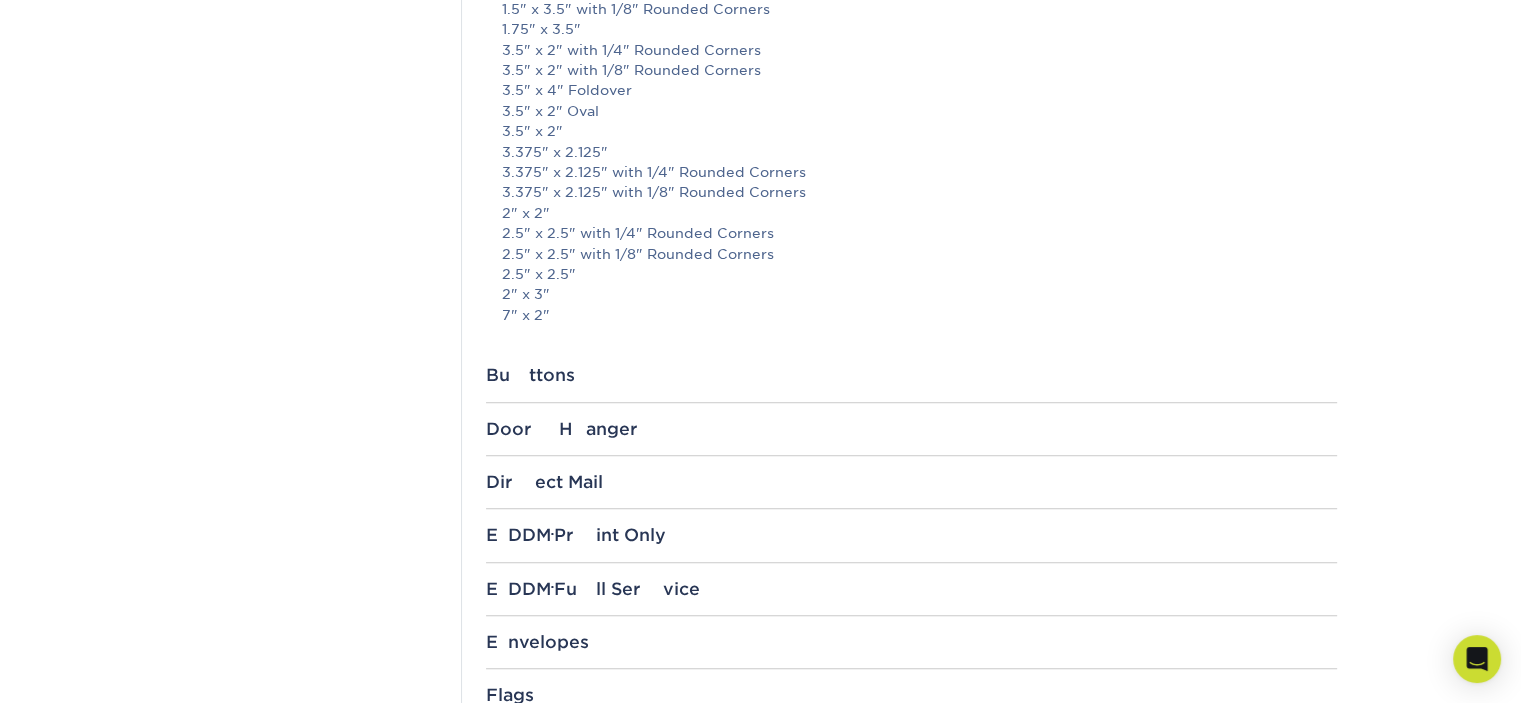 scroll, scrollTop: 1372, scrollLeft: 0, axis: vertical 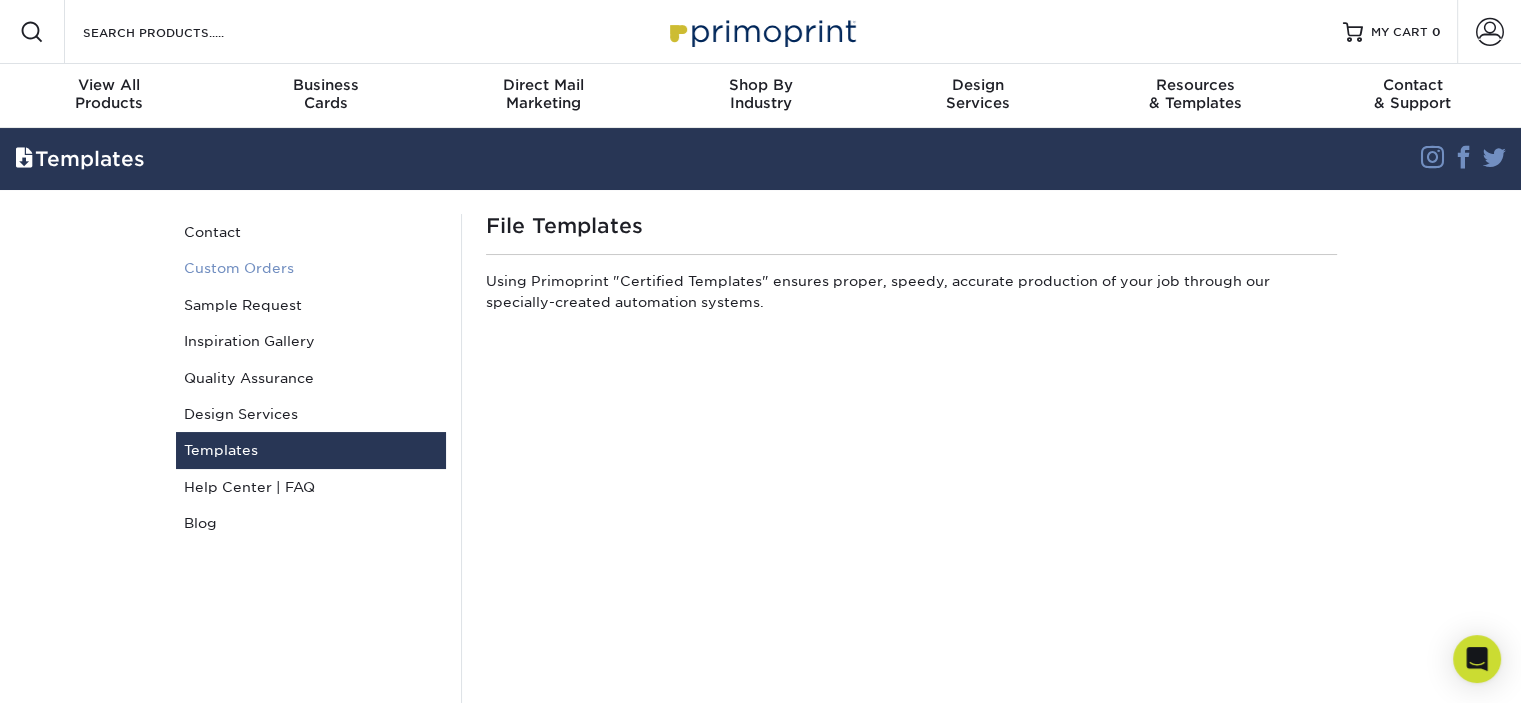 click on "Custom Orders" at bounding box center (311, 268) 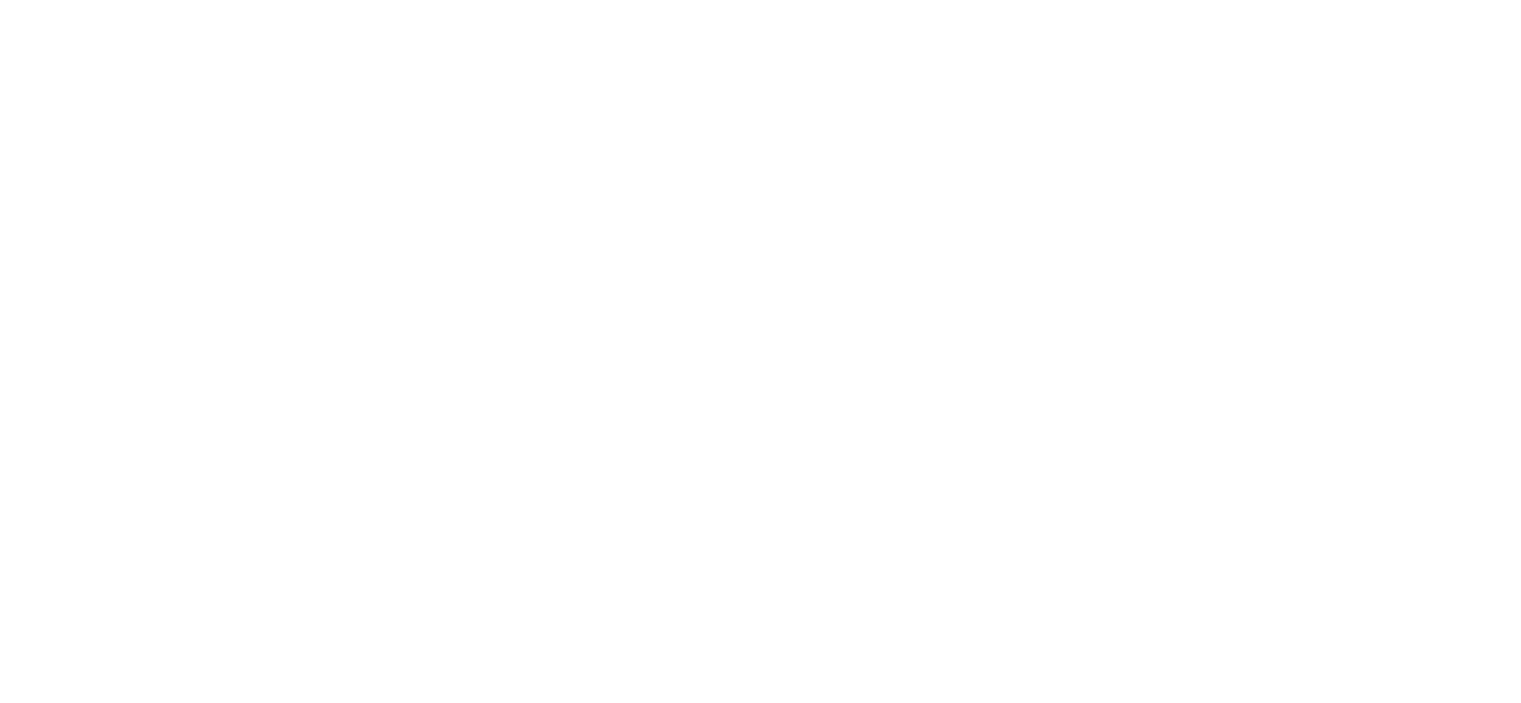 scroll, scrollTop: 0, scrollLeft: 0, axis: both 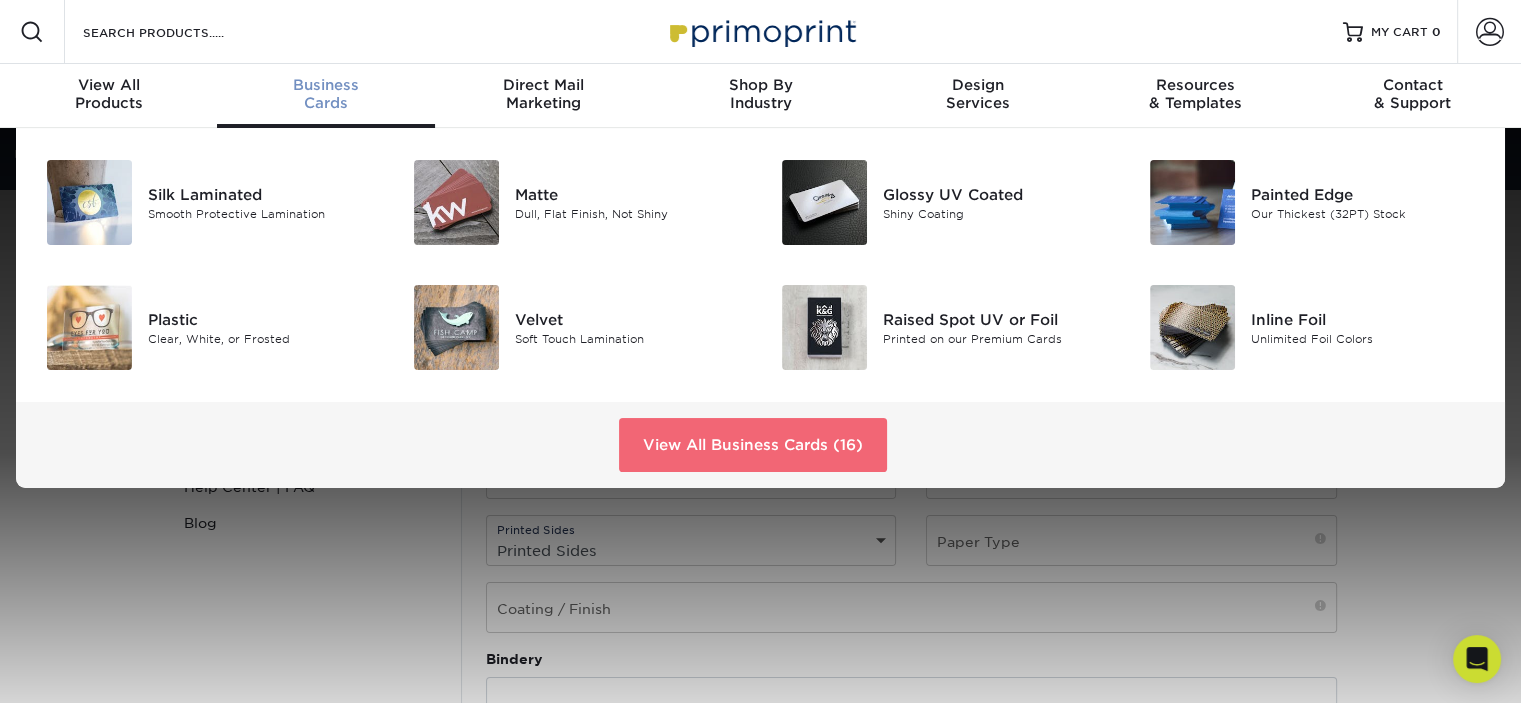 click on "View All Business Cards (16)" at bounding box center [753, 445] 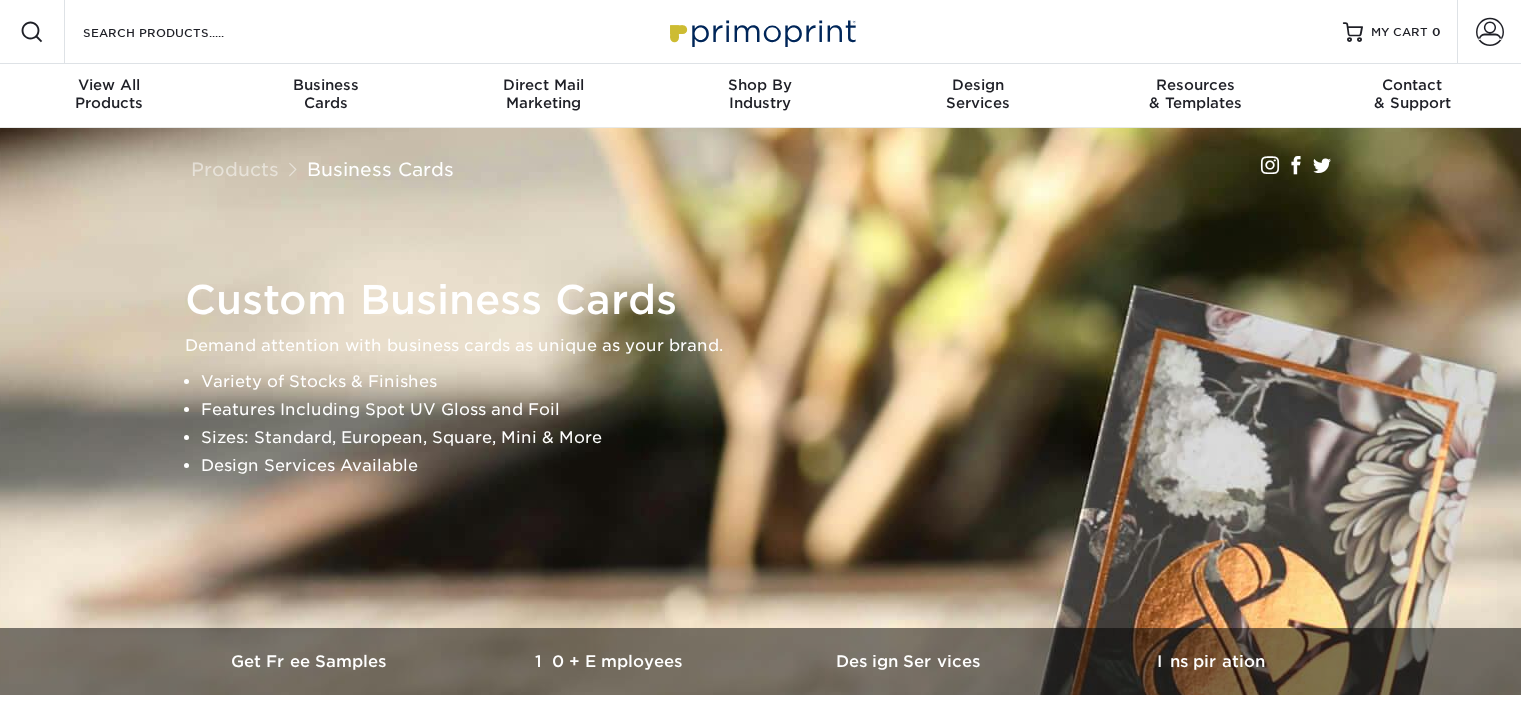 scroll, scrollTop: 0, scrollLeft: 0, axis: both 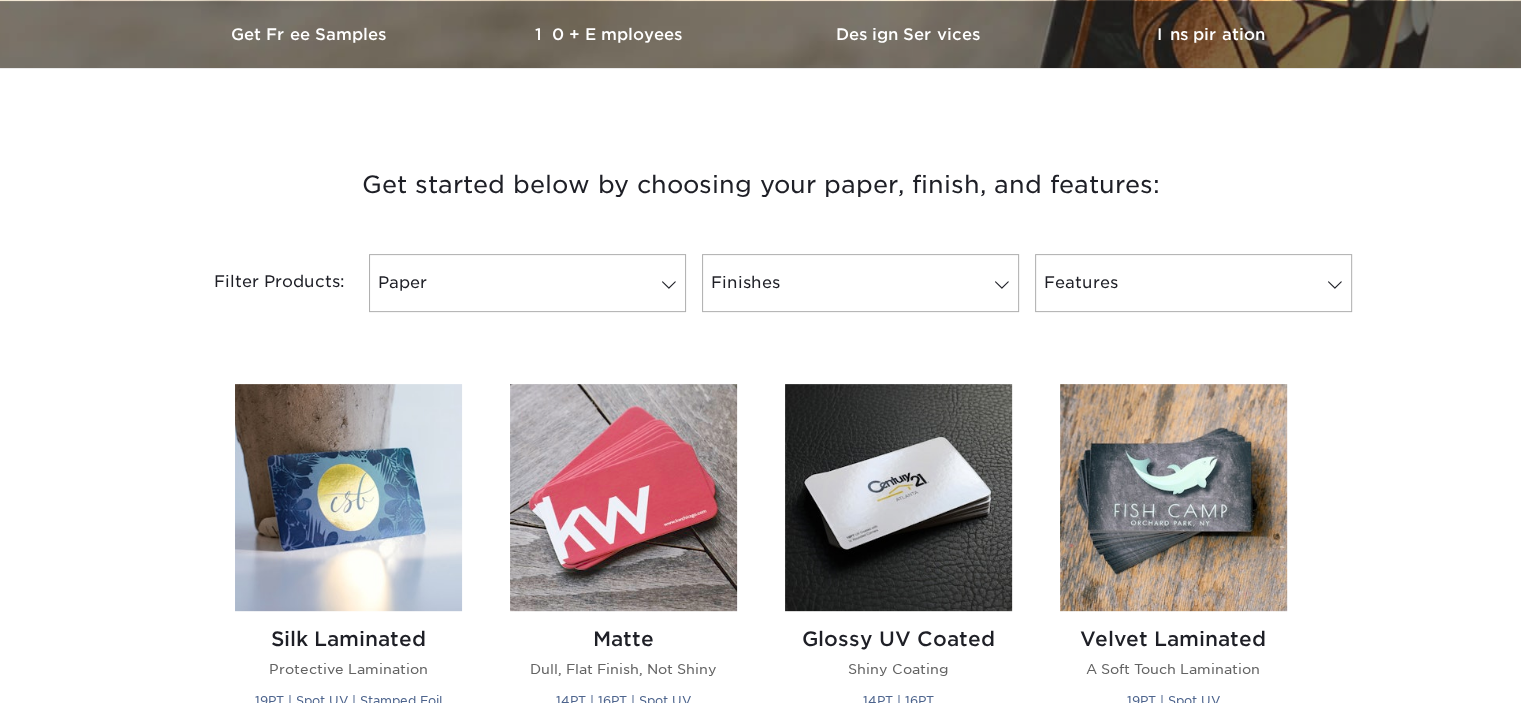 click on "Resources Menu
Search Products
Account
SIGN IN
CREATE AN ACCOUNT
forgot password?
All fields are required.
Login" at bounding box center [760, 1754] 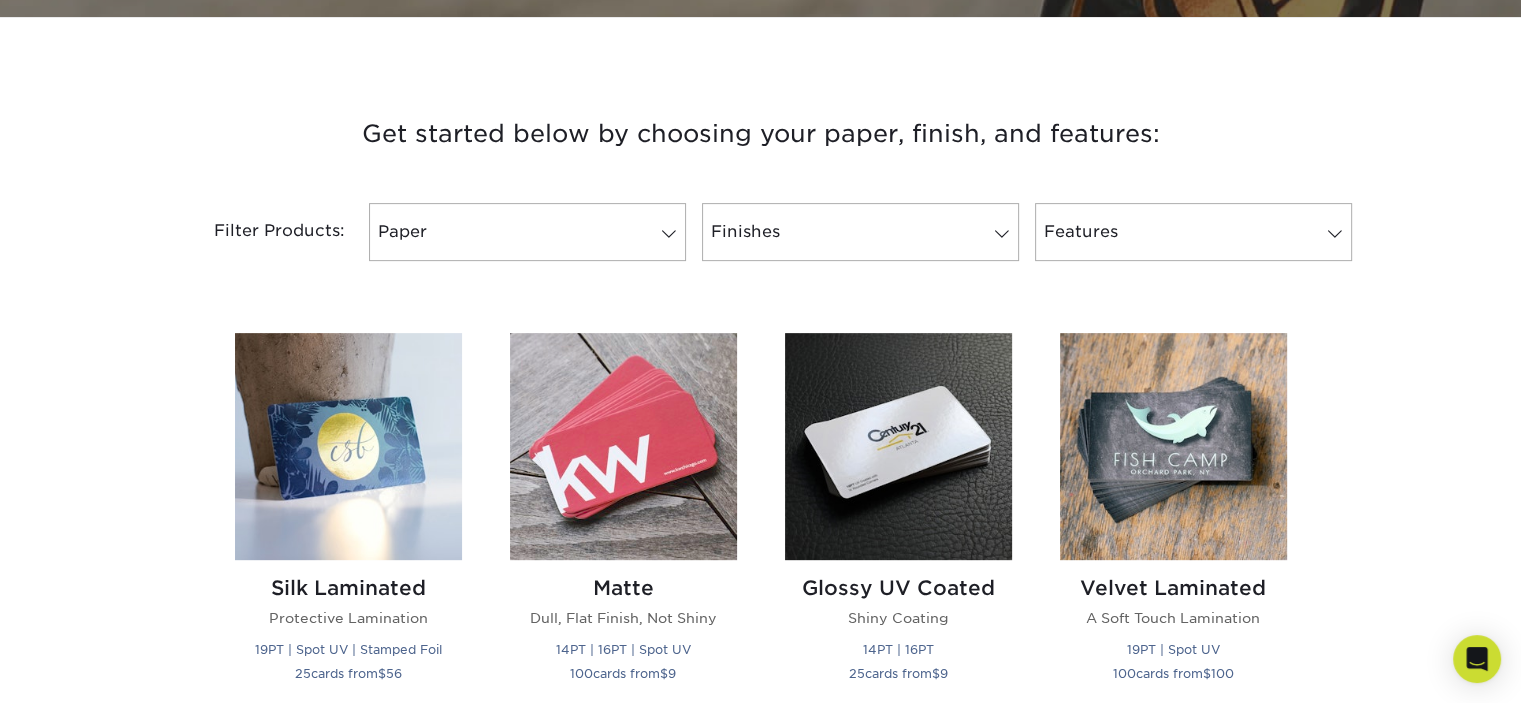 scroll, scrollTop: 679, scrollLeft: 0, axis: vertical 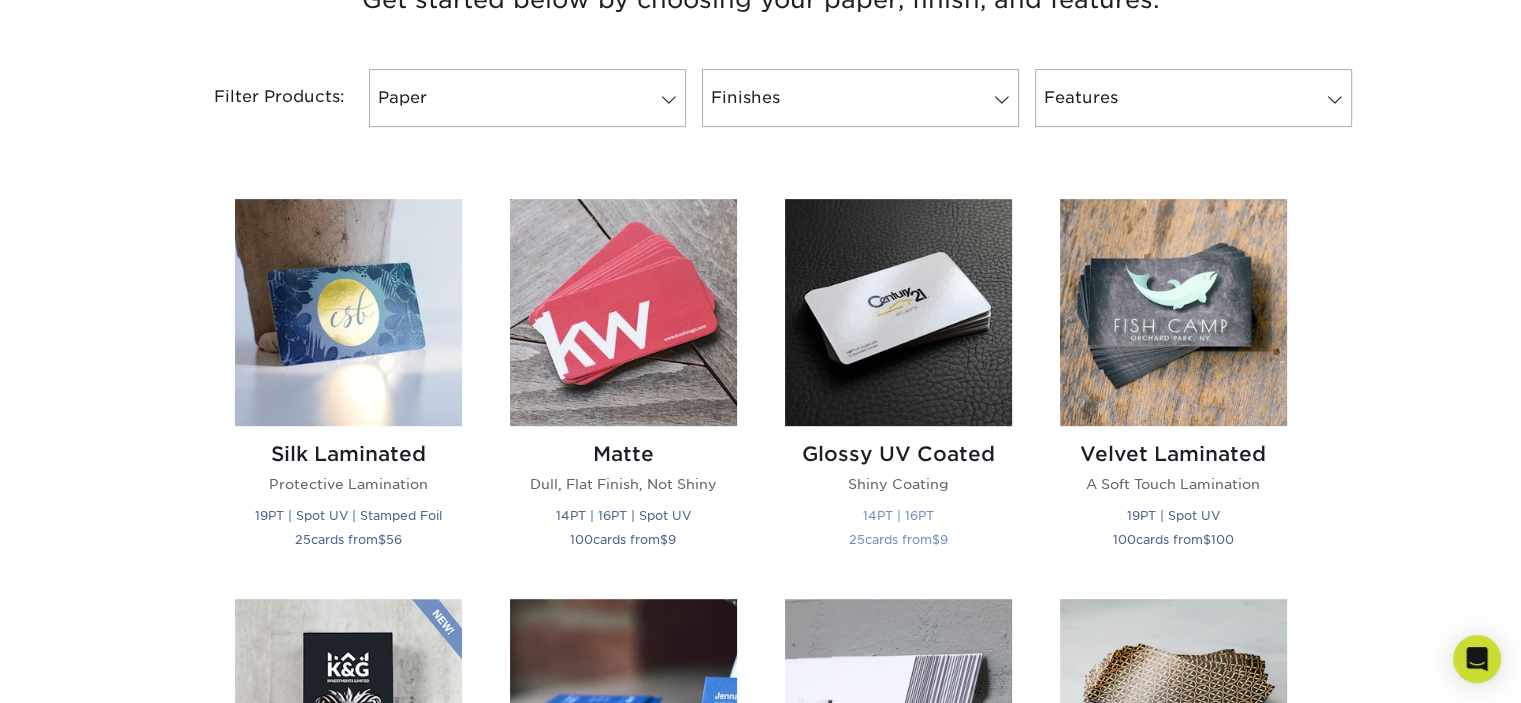 click on "Glossy UV Coated" at bounding box center [898, 454] 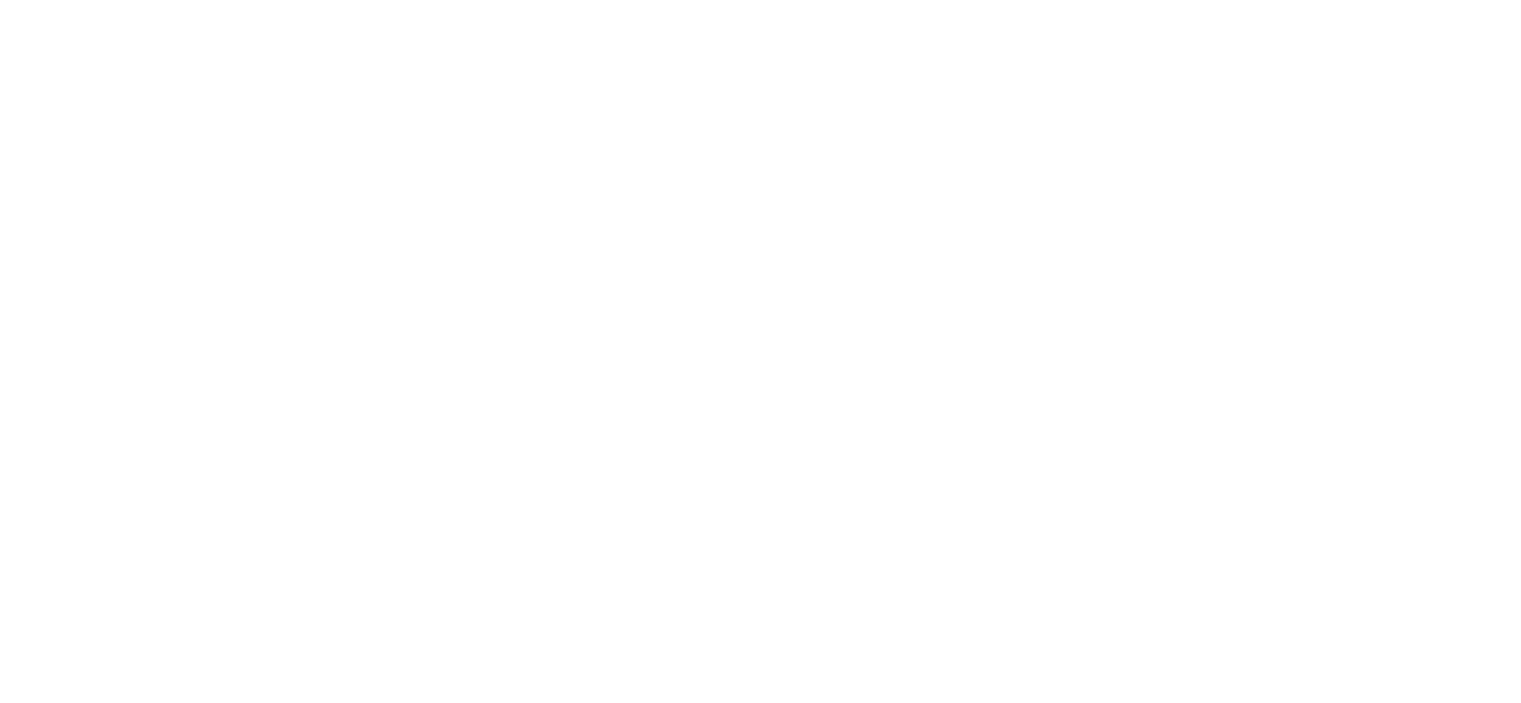 scroll, scrollTop: 0, scrollLeft: 0, axis: both 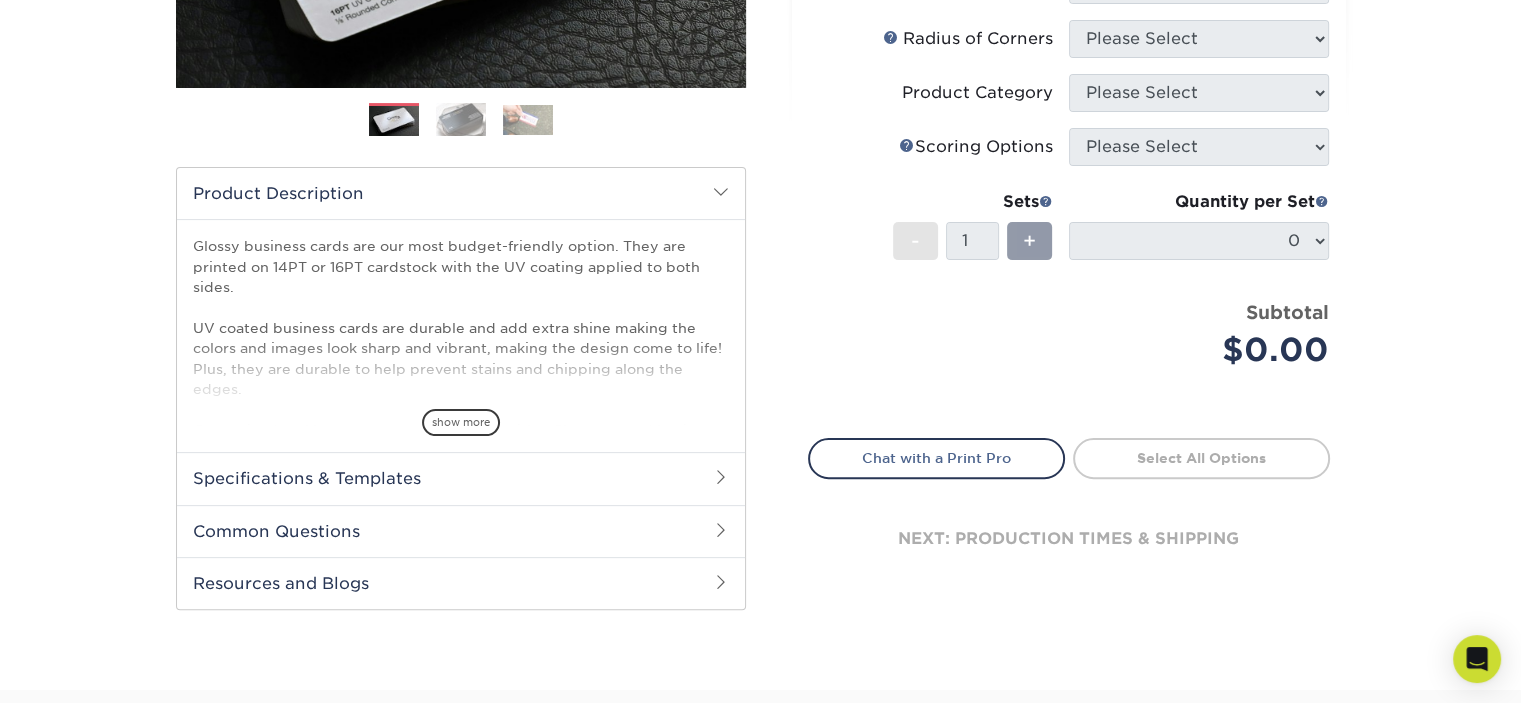 click on "Specifications & Templates" at bounding box center (461, 478) 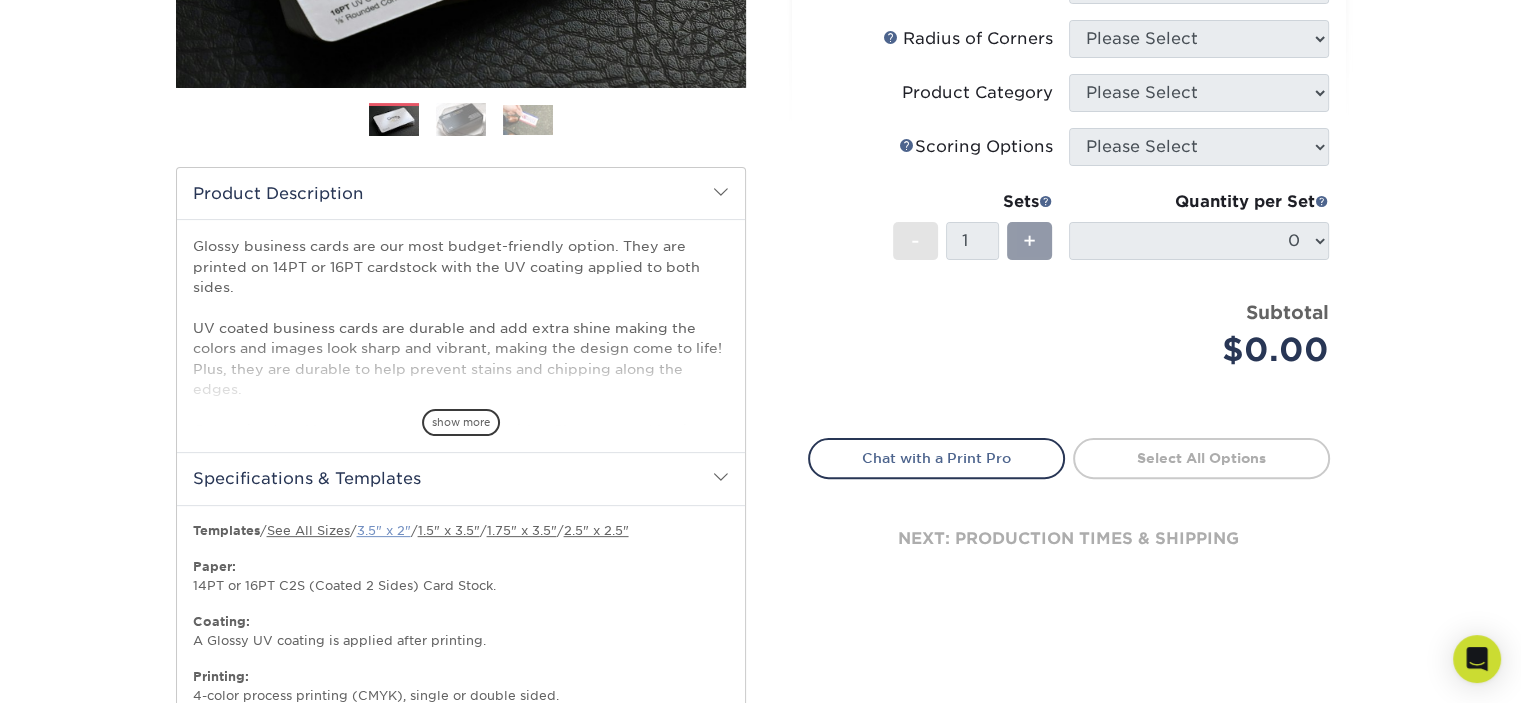 click on "3.5" x 2"" at bounding box center [384, 530] 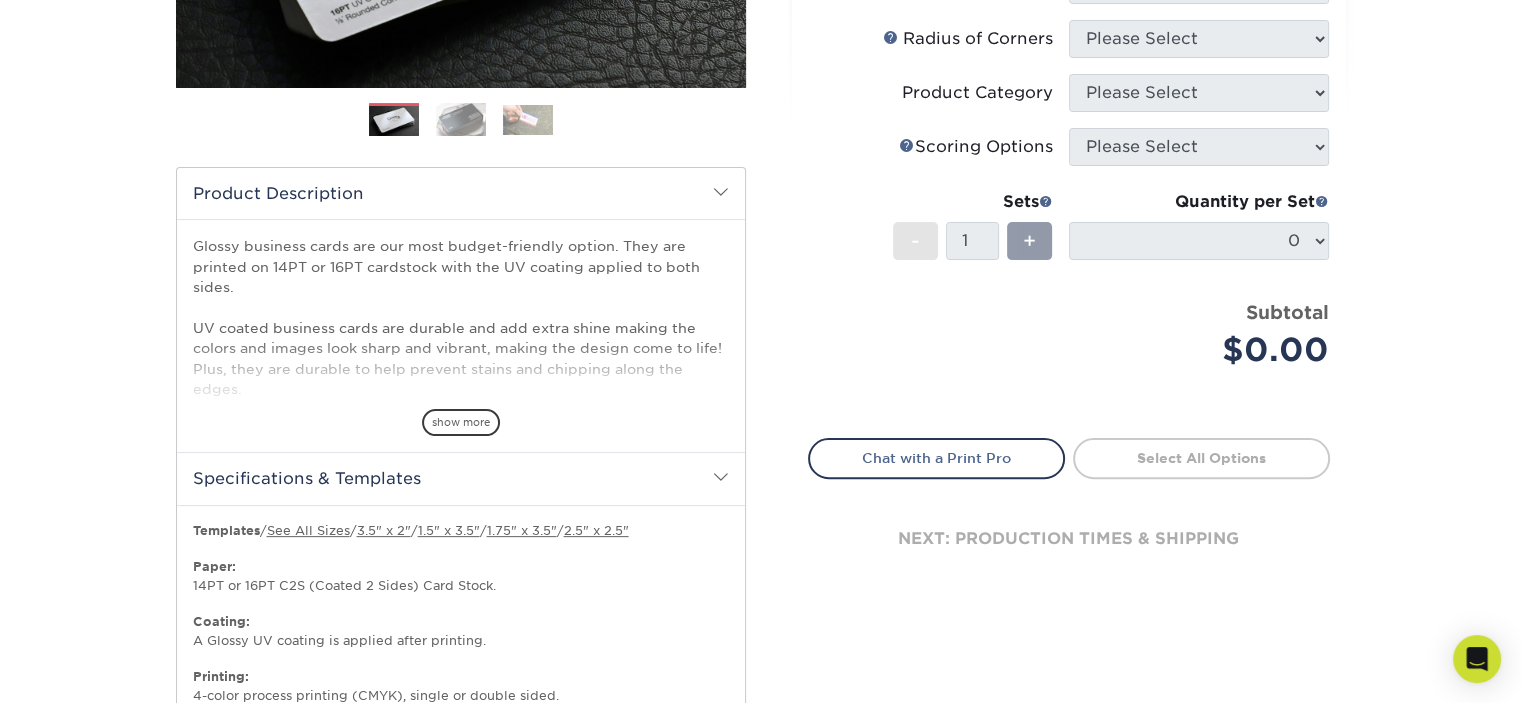 drag, startPoint x: 1043, startPoint y: 335, endPoint x: 1005, endPoint y: 343, distance: 38.832977 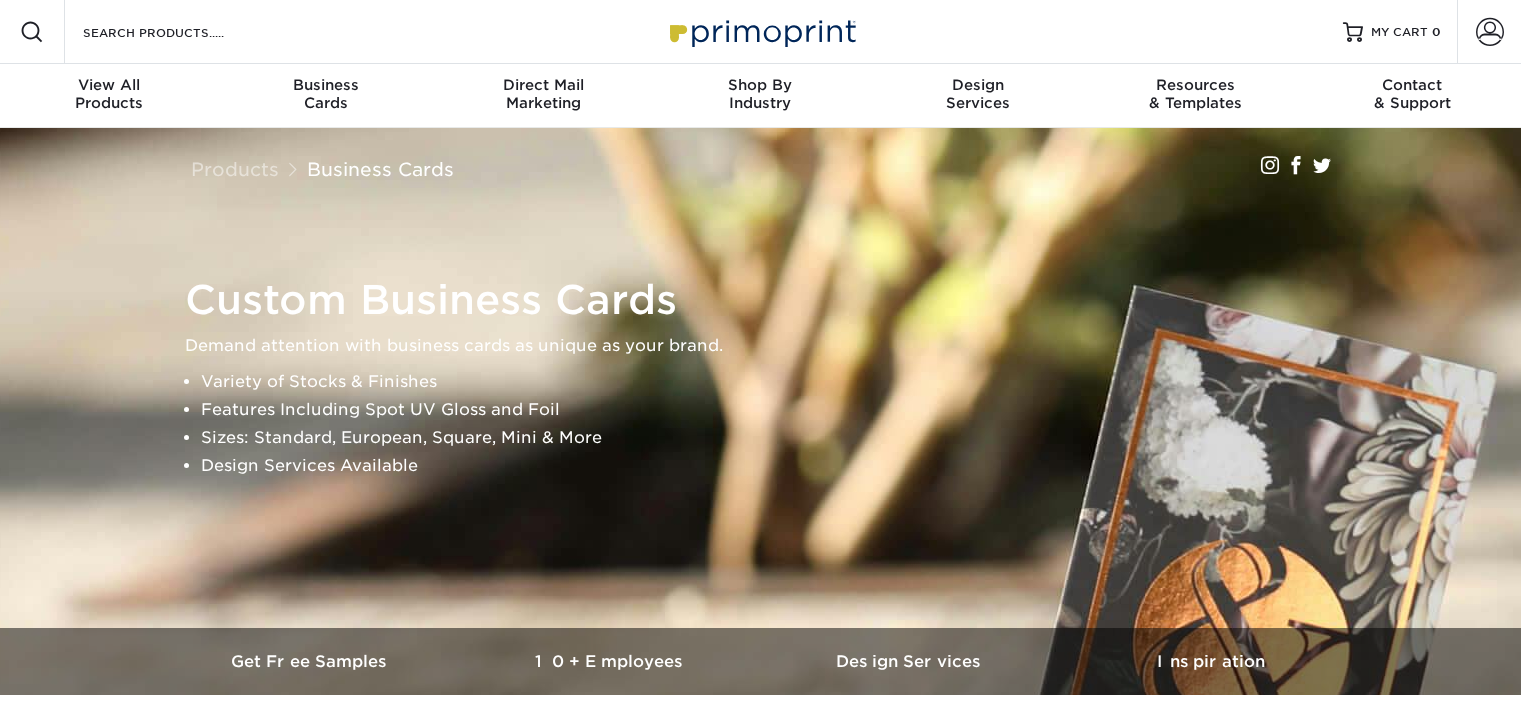 scroll, scrollTop: 0, scrollLeft: 0, axis: both 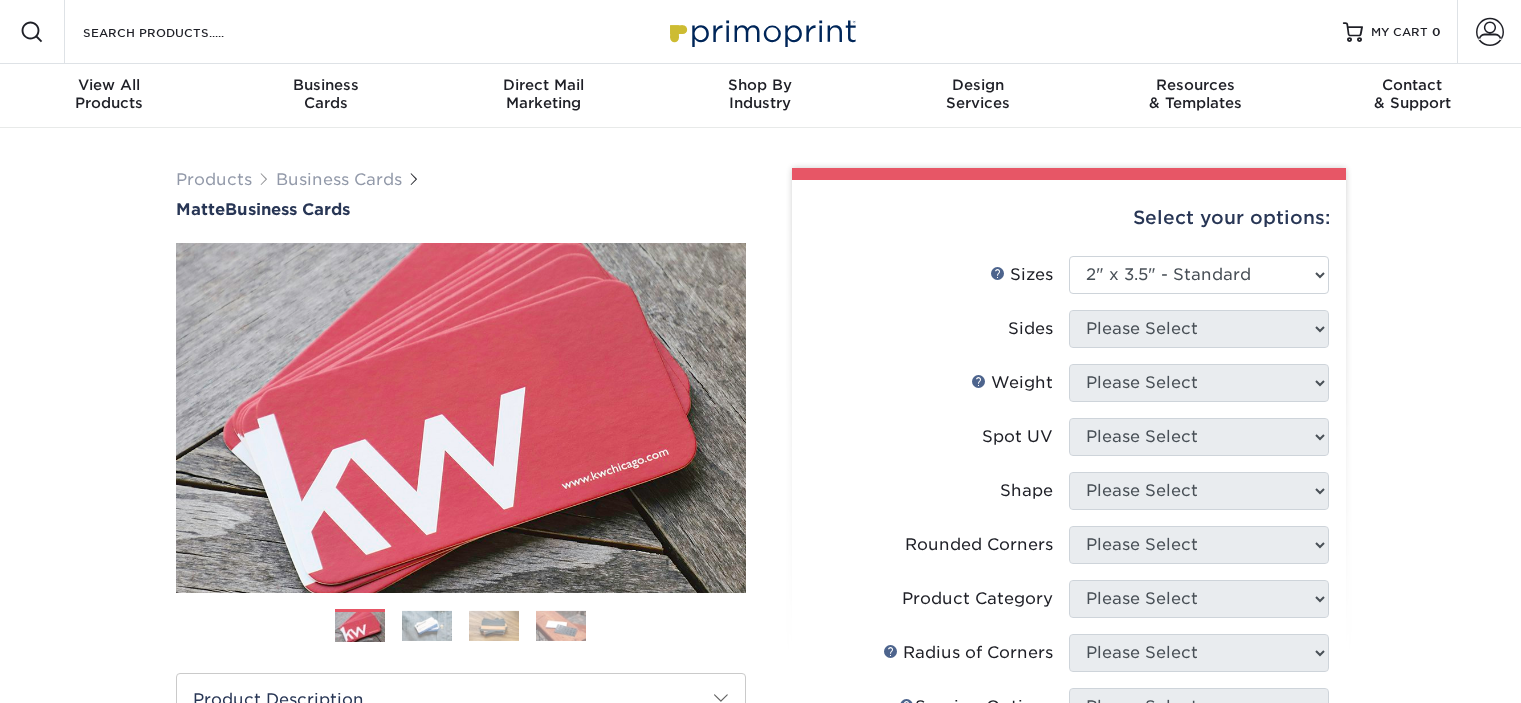 select on "2.00x3.50" 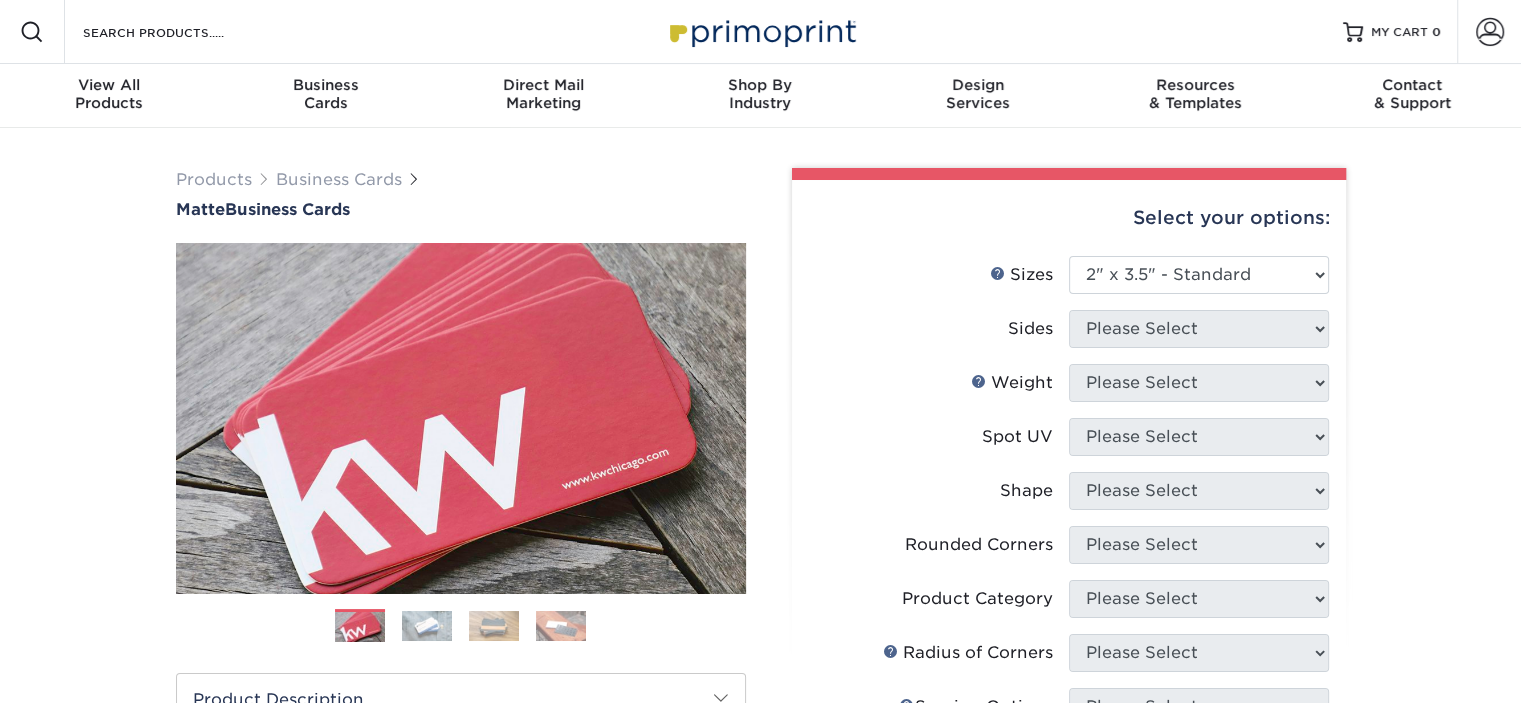 scroll, scrollTop: 0, scrollLeft: 0, axis: both 